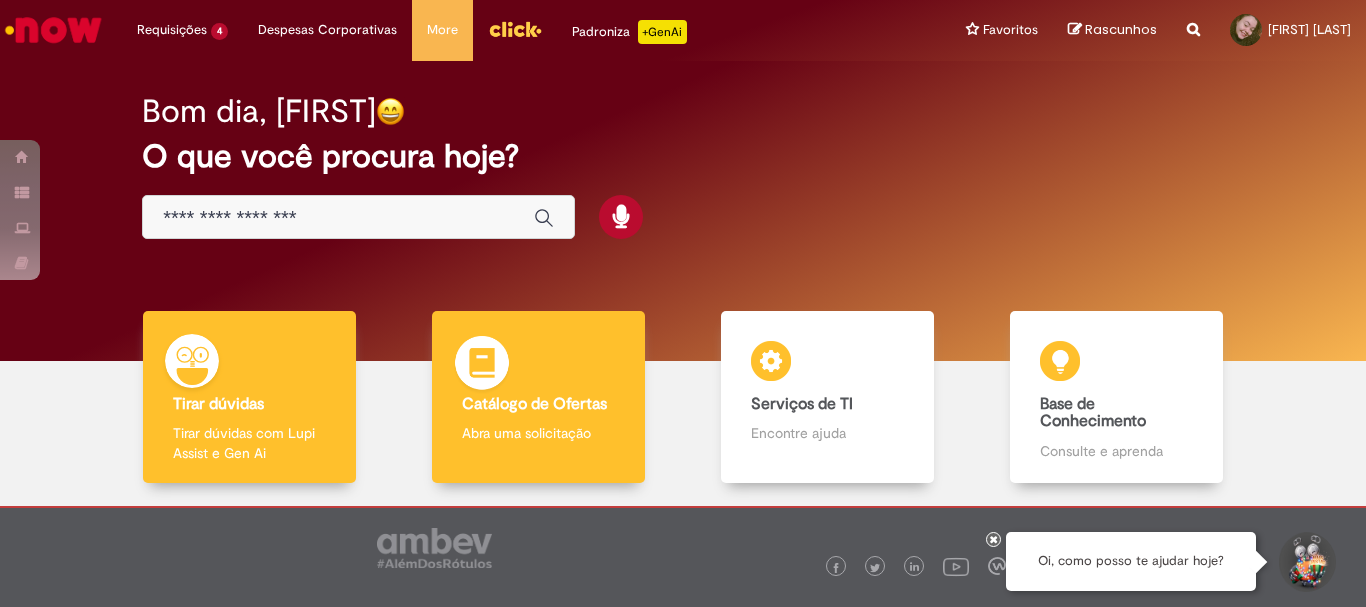 scroll, scrollTop: 0, scrollLeft: 0, axis: both 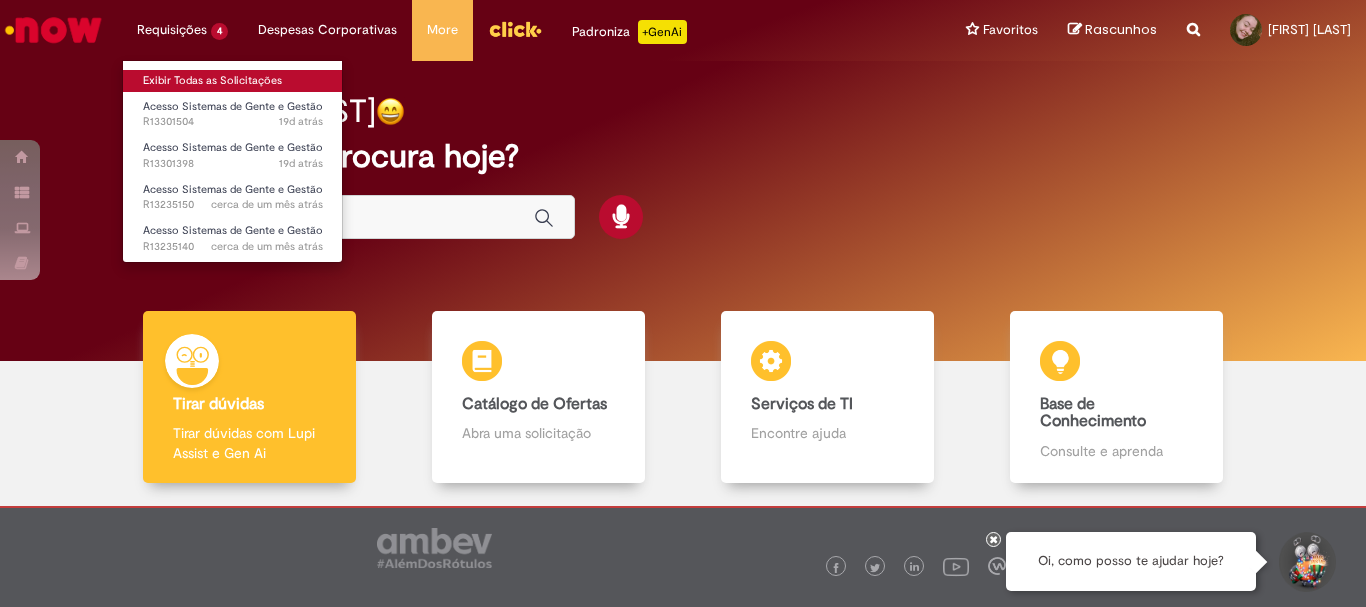 click on "Exibir Todas as Solicitações" at bounding box center (233, 81) 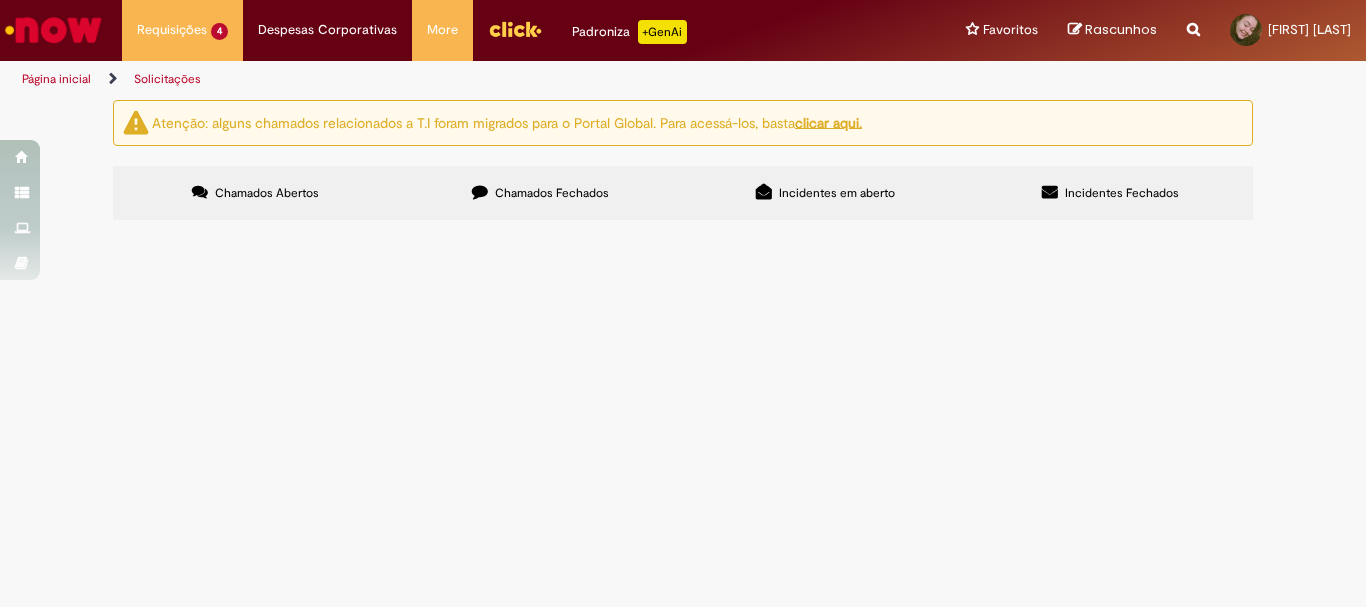scroll, scrollTop: 49, scrollLeft: 0, axis: vertical 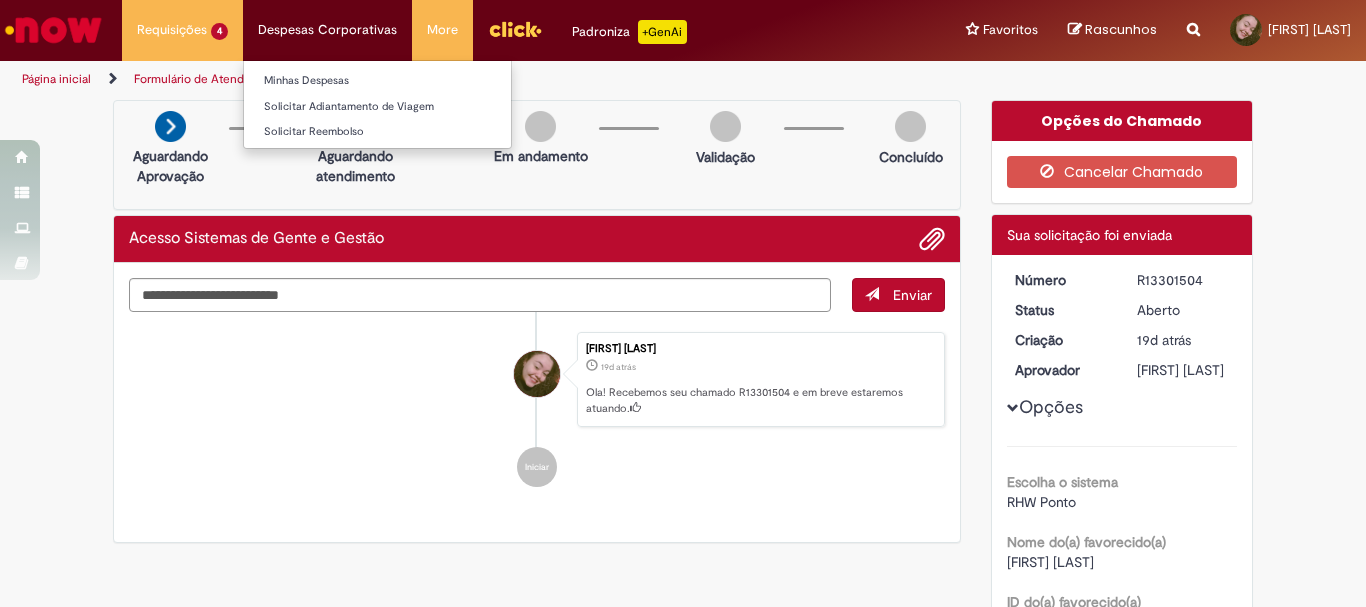 click on "Despesas Corporativas
Minhas Despesas
Solicitar Adiantamento de Viagem
Solicitar Reembolso" at bounding box center [182, 30] 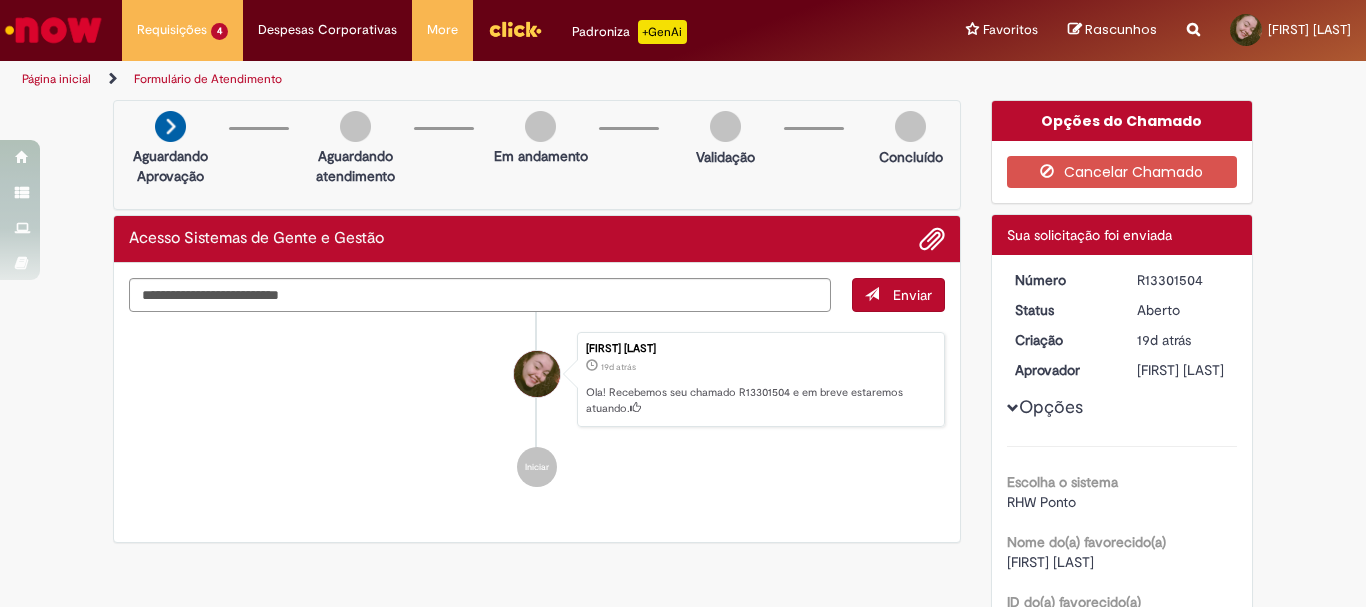 click at bounding box center (53, 30) 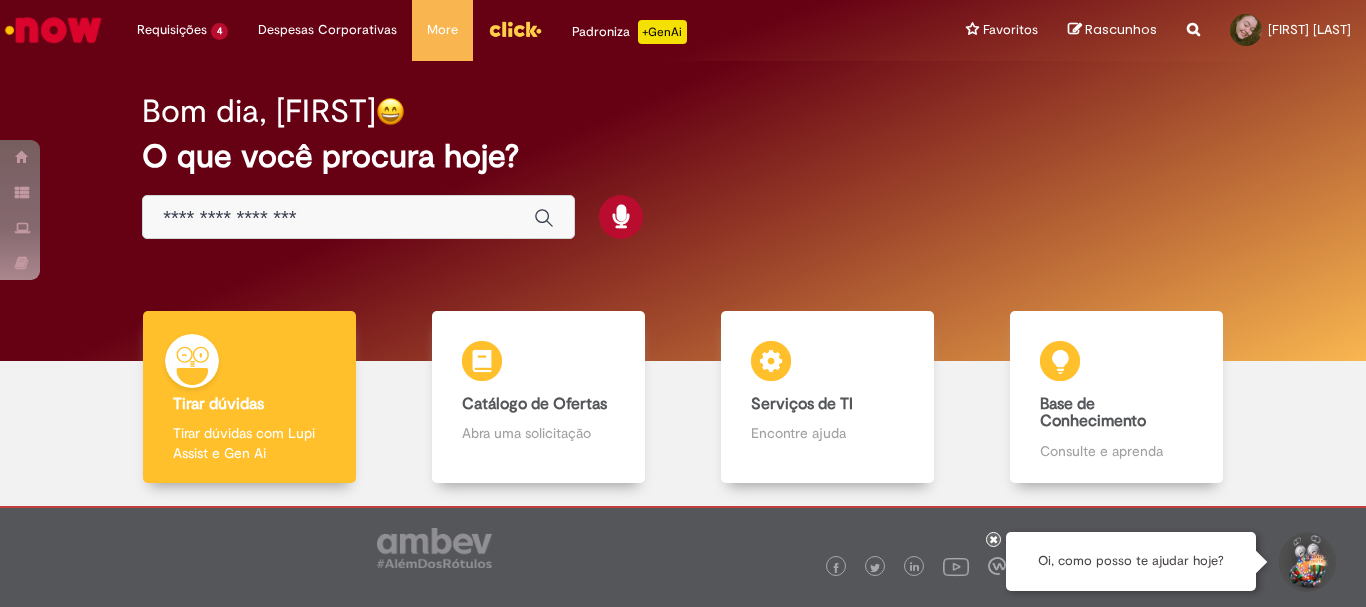 scroll, scrollTop: 0, scrollLeft: 0, axis: both 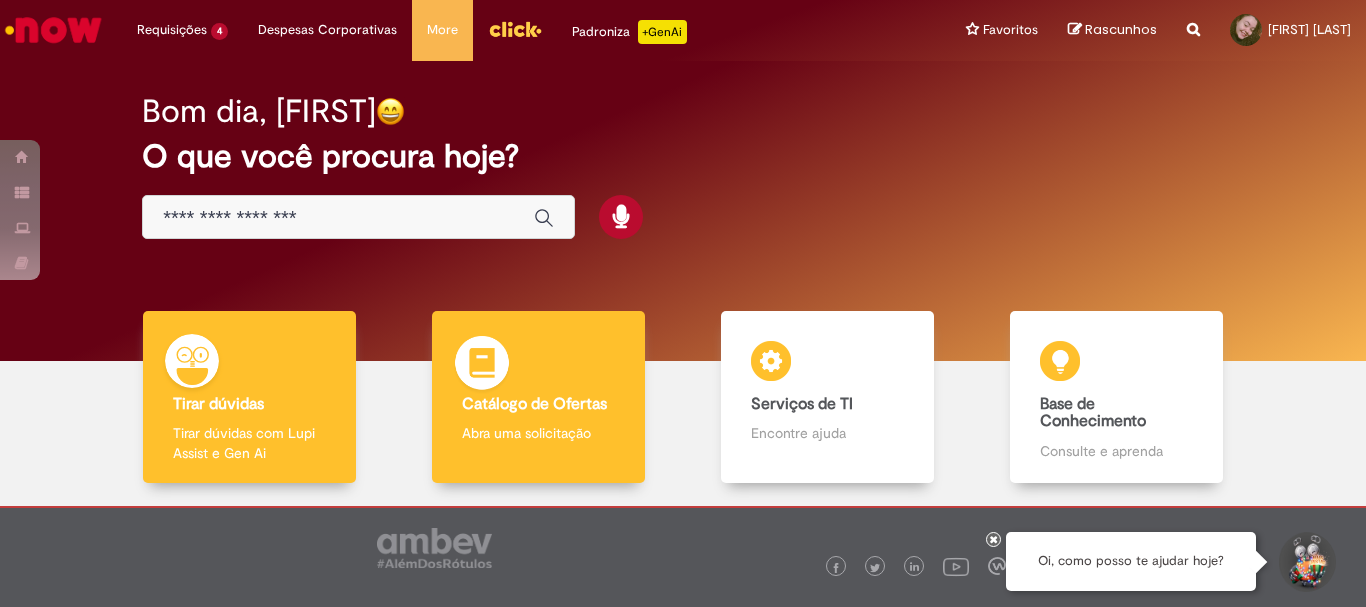 click on "Catálogo de Ofertas
Catálogo de Ofertas
Abra uma solicitação" at bounding box center (538, 397) 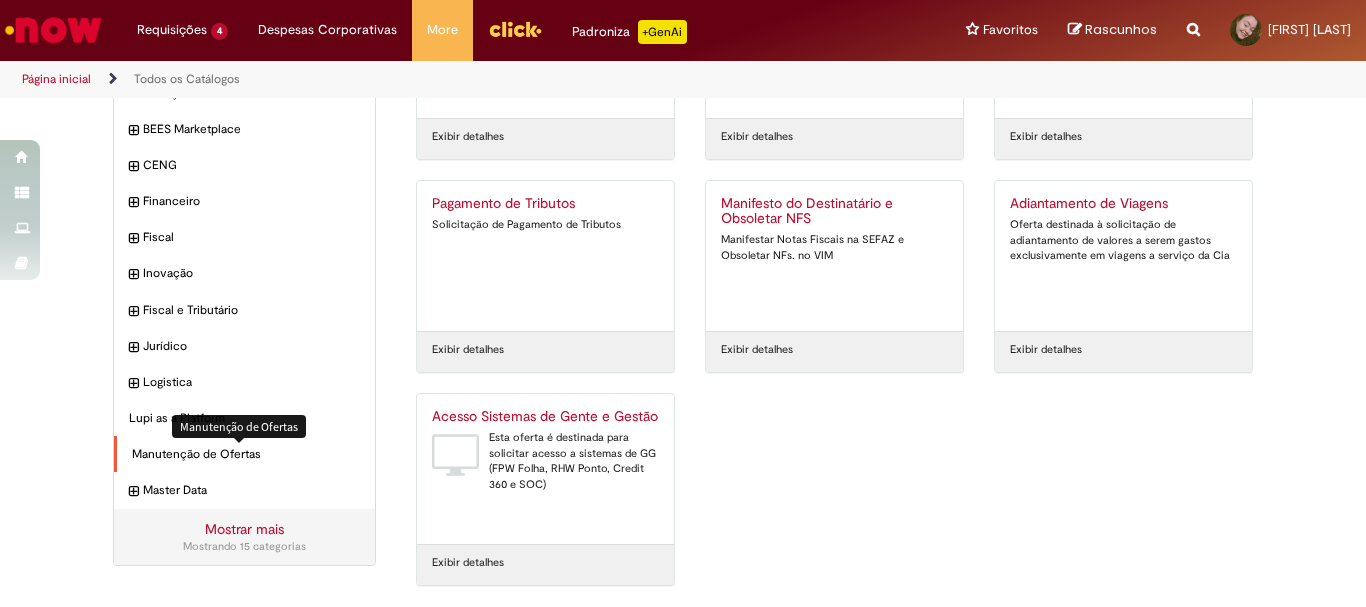 scroll, scrollTop: 0, scrollLeft: 0, axis: both 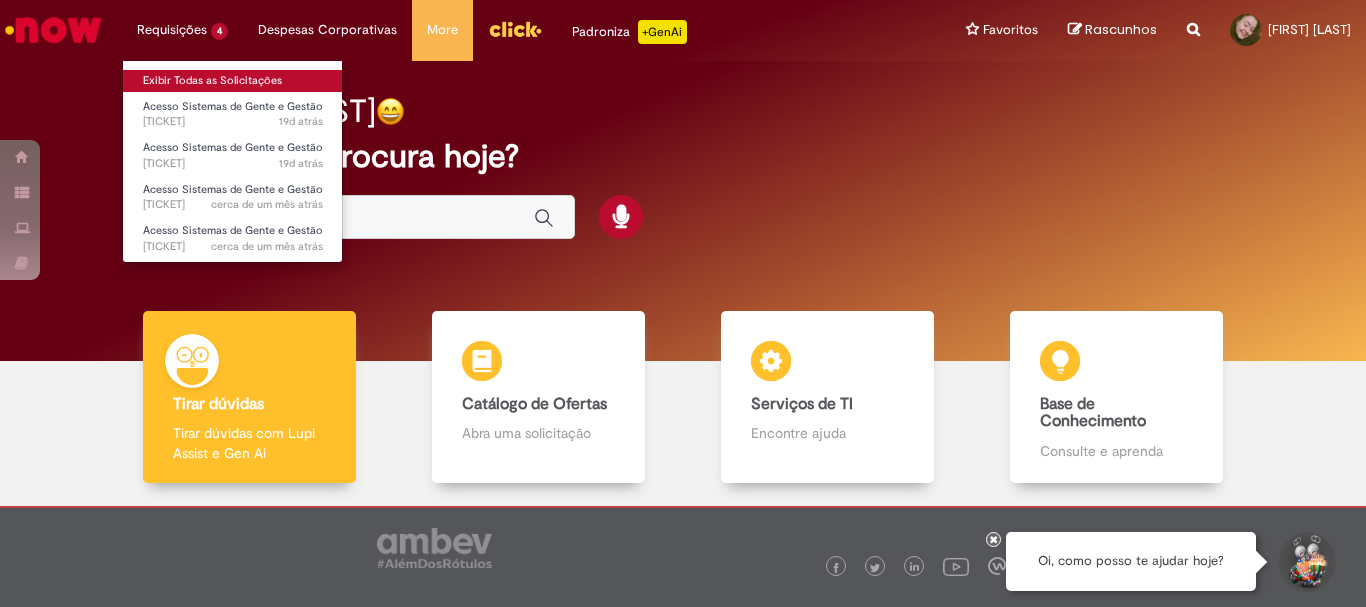 click on "Exibir Todas as Solicitações" at bounding box center (233, 81) 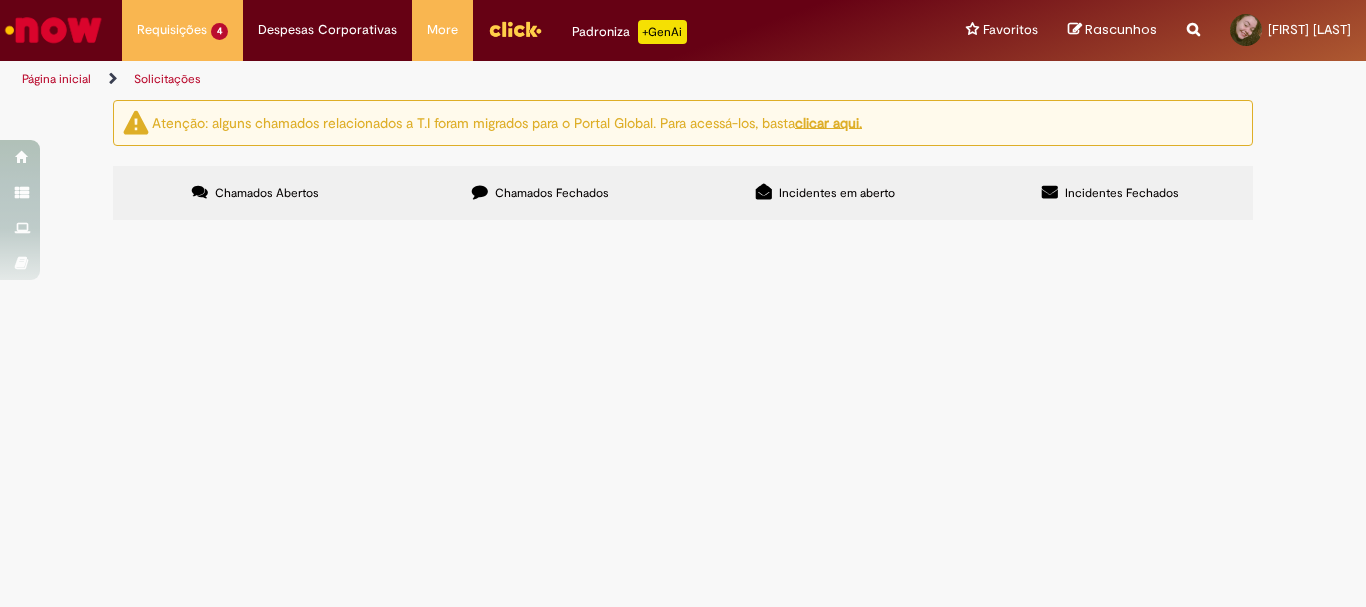 scroll, scrollTop: 49, scrollLeft: 0, axis: vertical 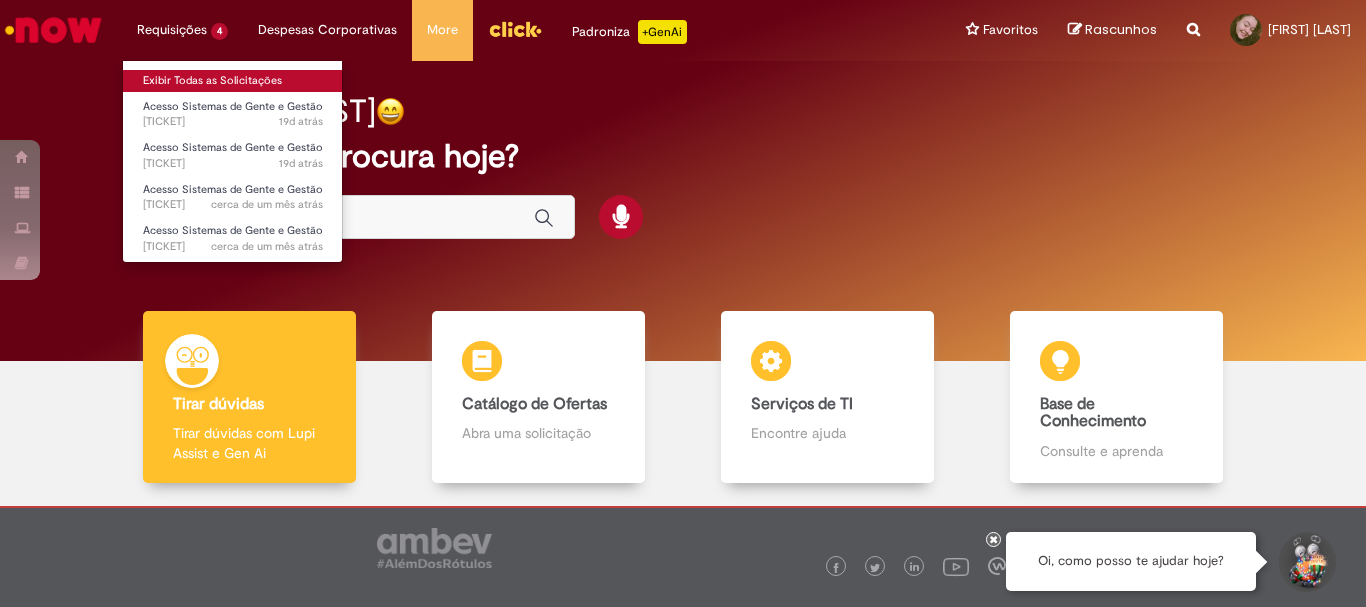 click on "Exibir Todas as Solicitações" at bounding box center [233, 81] 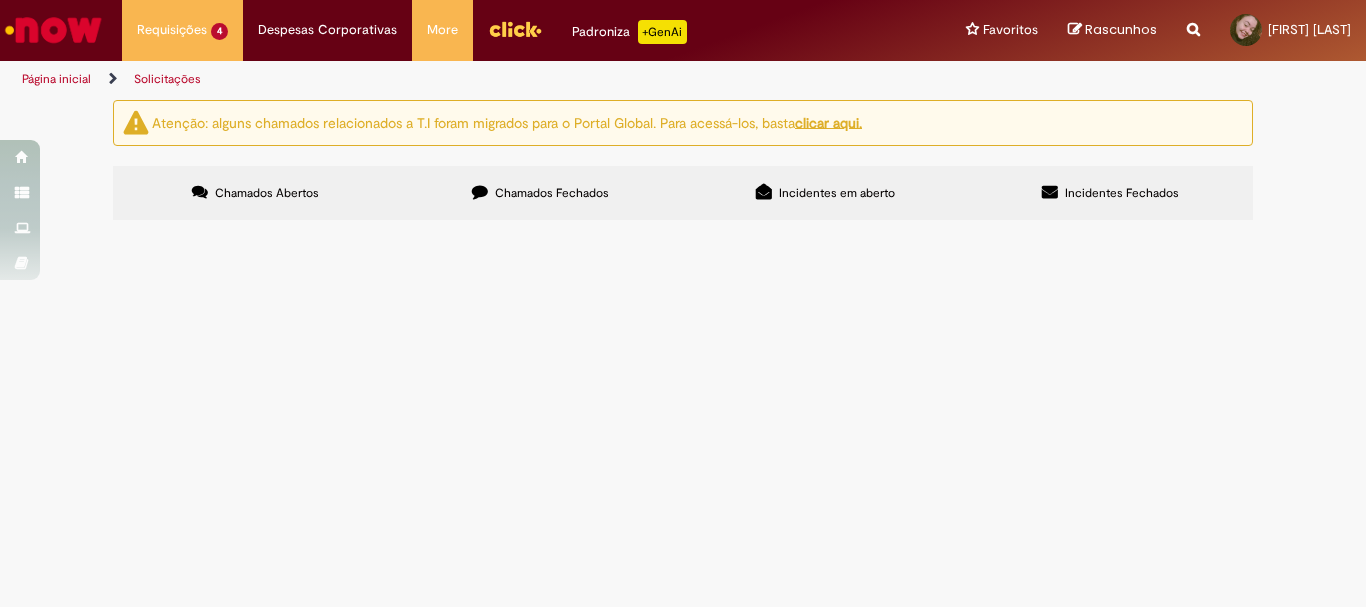click on "Acesso Sistemas de Gente e Gestão" at bounding box center (0, 0) 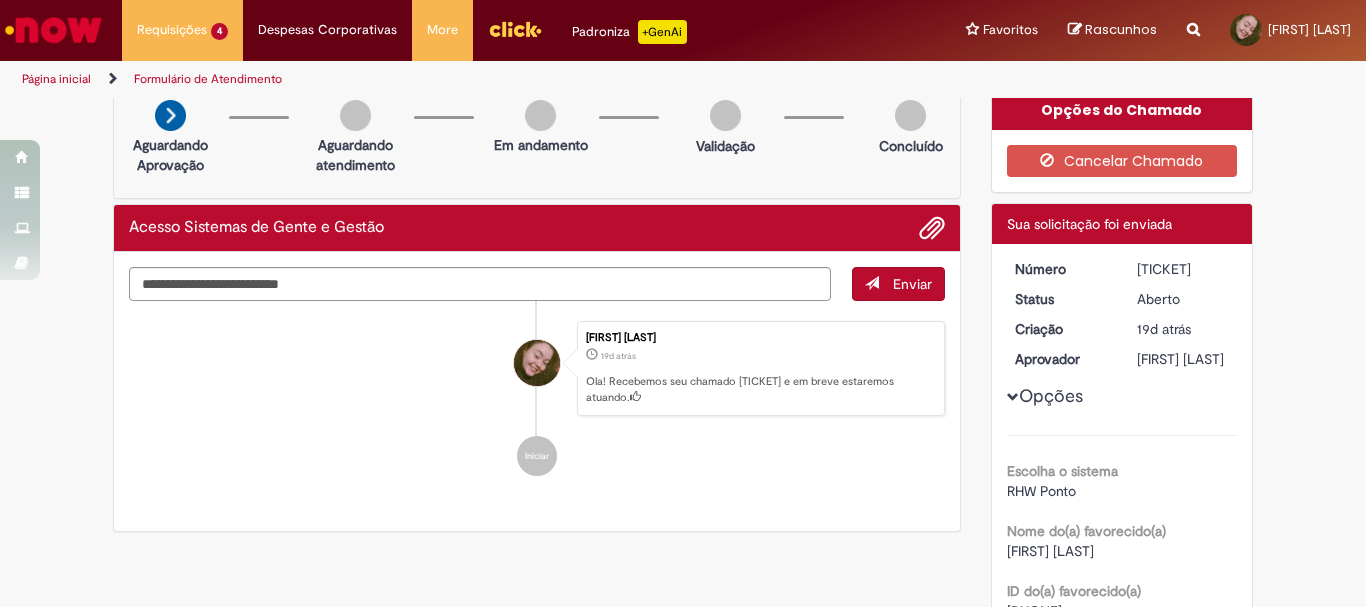 scroll, scrollTop: 0, scrollLeft: 0, axis: both 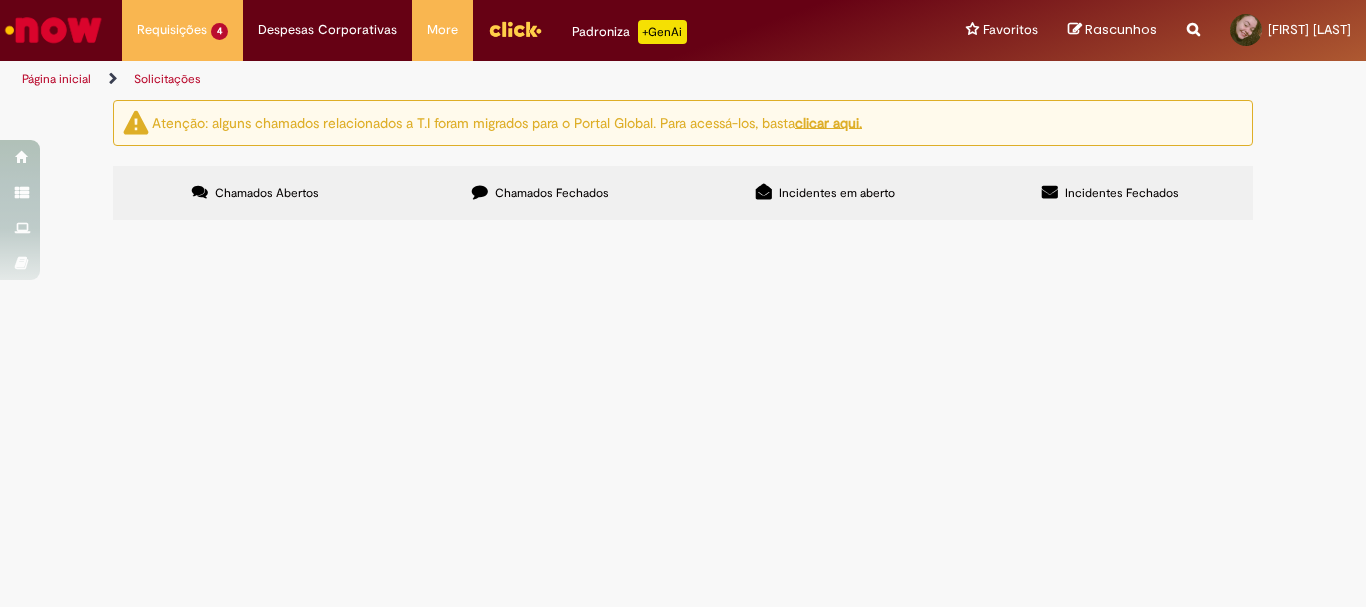 click on "Solicito acesso ao sistema FPW Folha para as unidades de Blumenau,Balneário Camboriú e Florianópolis." at bounding box center [0, 0] 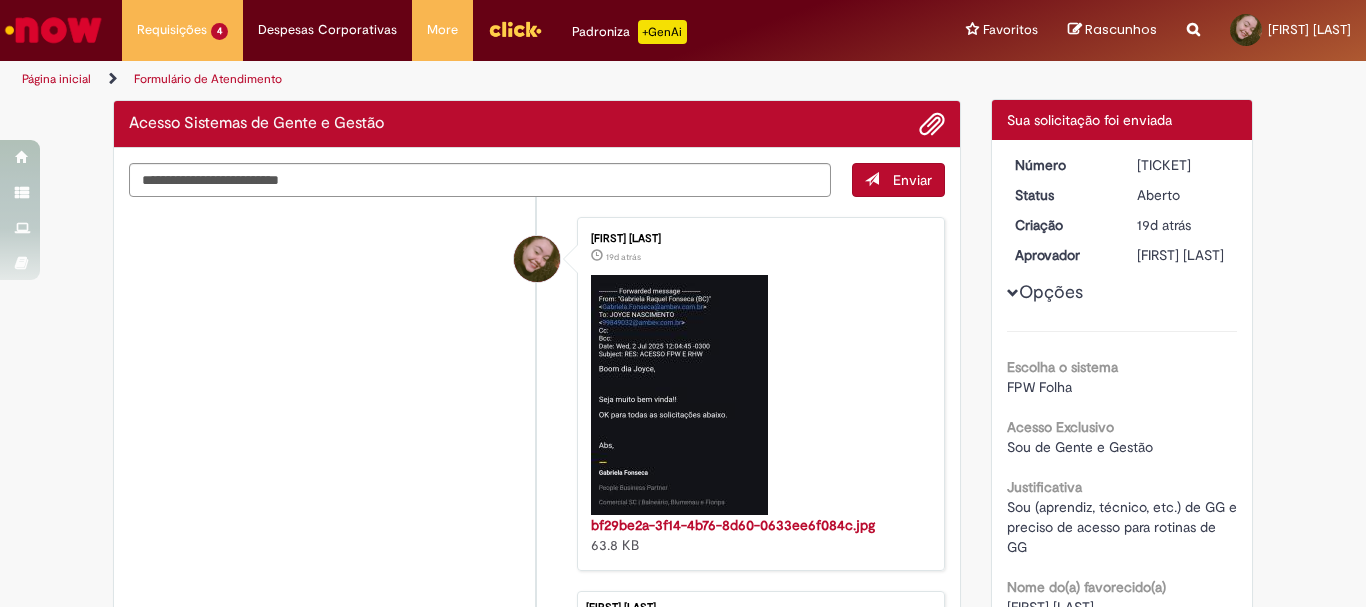 scroll, scrollTop: 215, scrollLeft: 0, axis: vertical 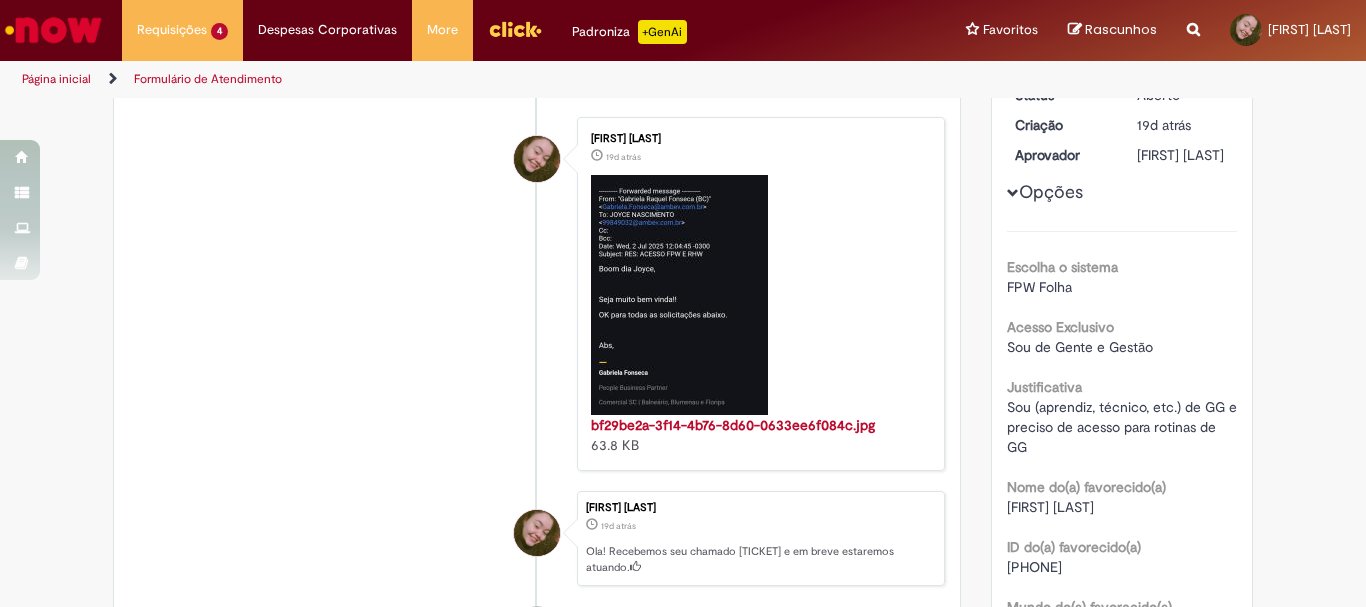 click at bounding box center [679, 295] 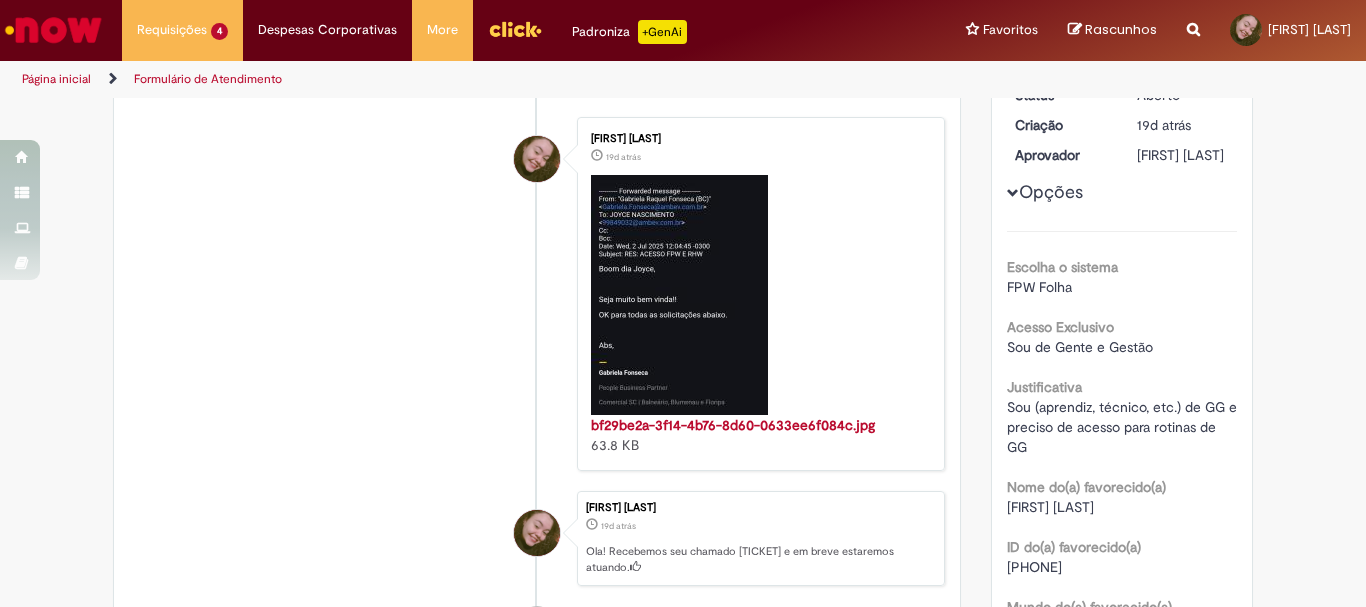 click at bounding box center [515, 29] 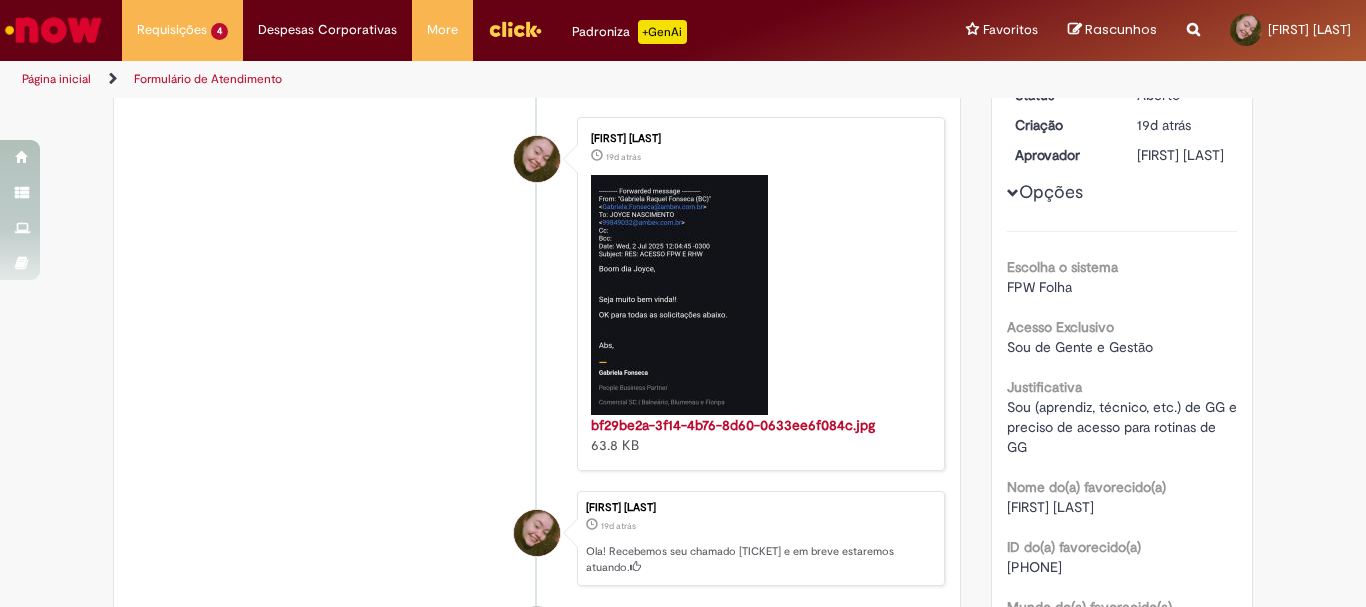 click on "Página inicial" at bounding box center [56, 79] 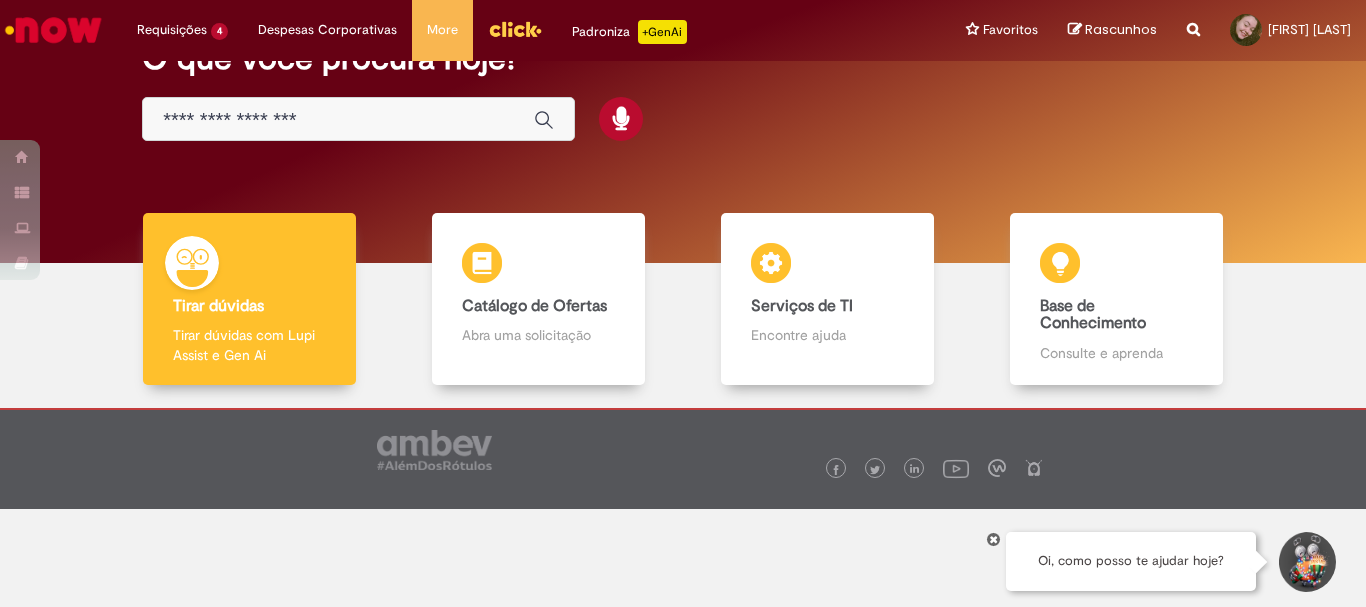 scroll, scrollTop: 0, scrollLeft: 0, axis: both 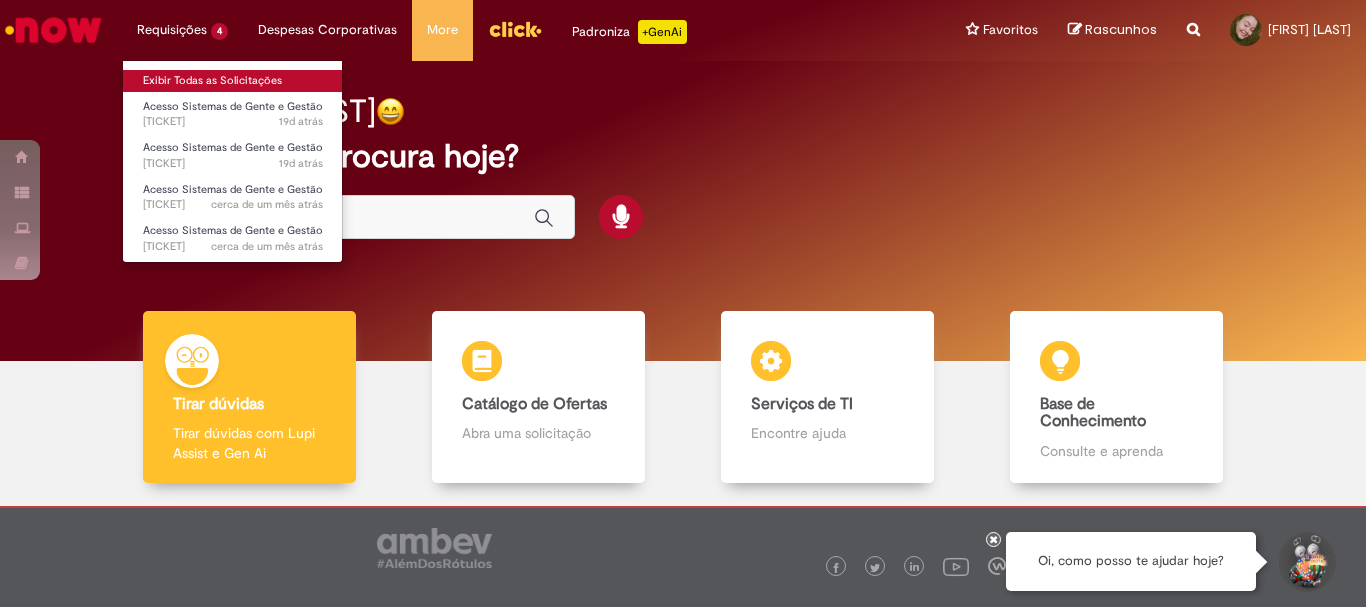 click on "Exibir Todas as Solicitações" at bounding box center [233, 81] 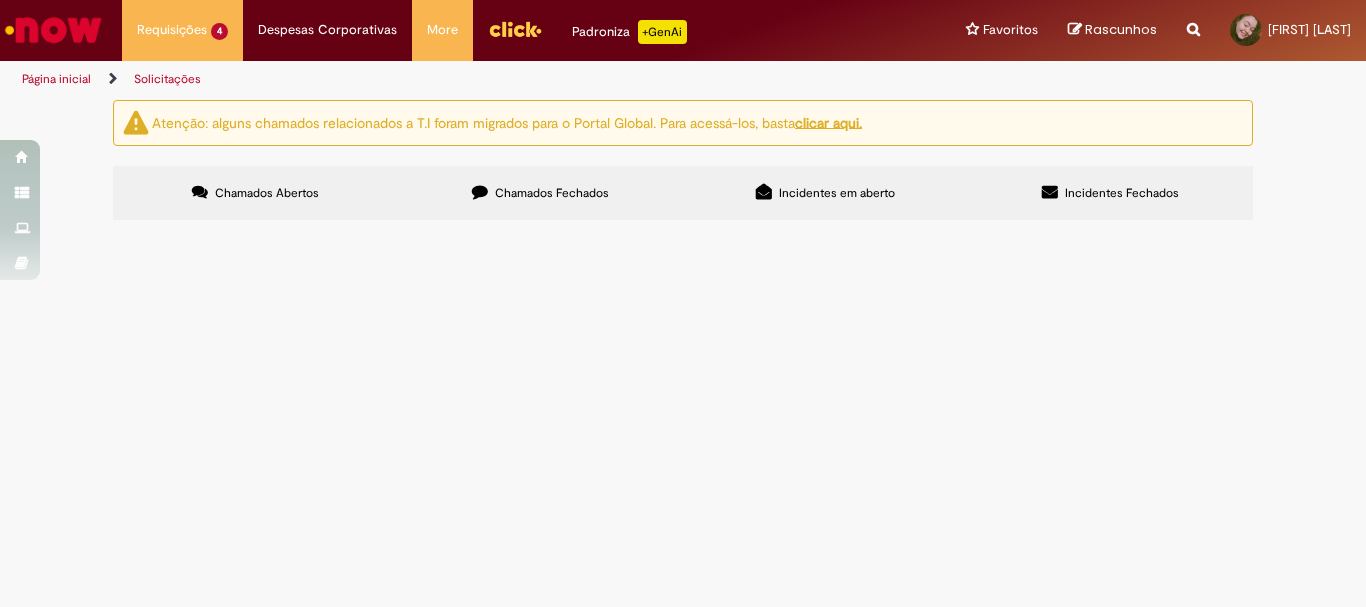 scroll, scrollTop: 49, scrollLeft: 0, axis: vertical 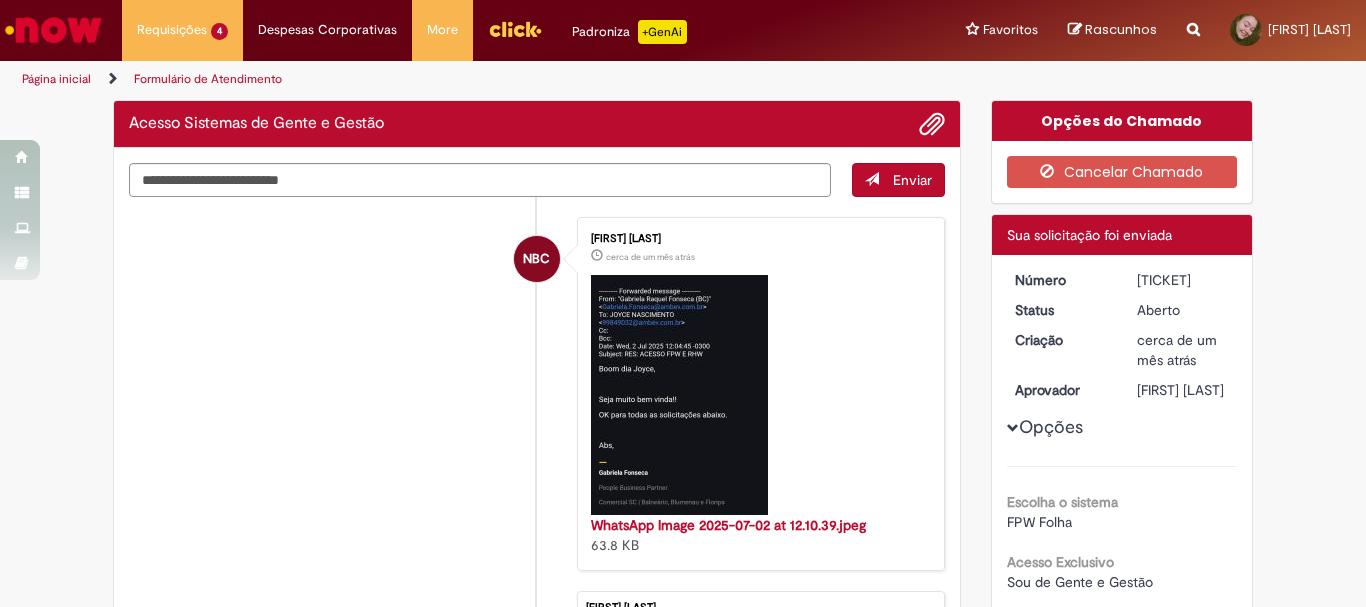 click on "Iniciar" at bounding box center [537, 726] 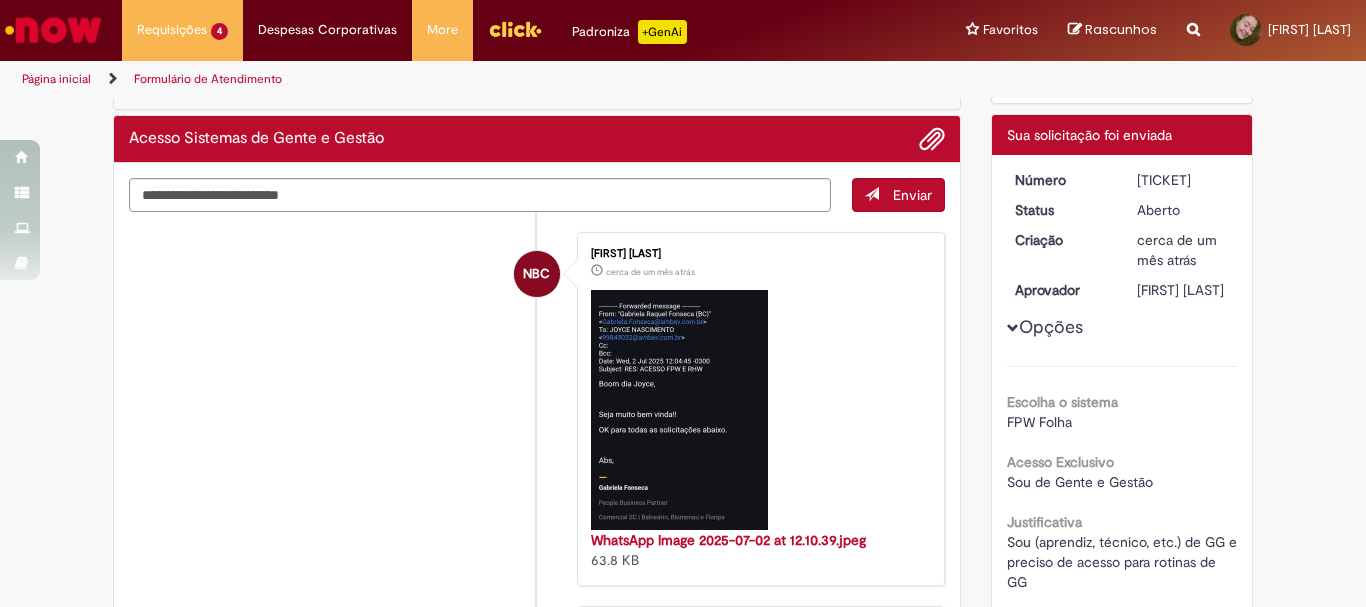scroll, scrollTop: 0, scrollLeft: 0, axis: both 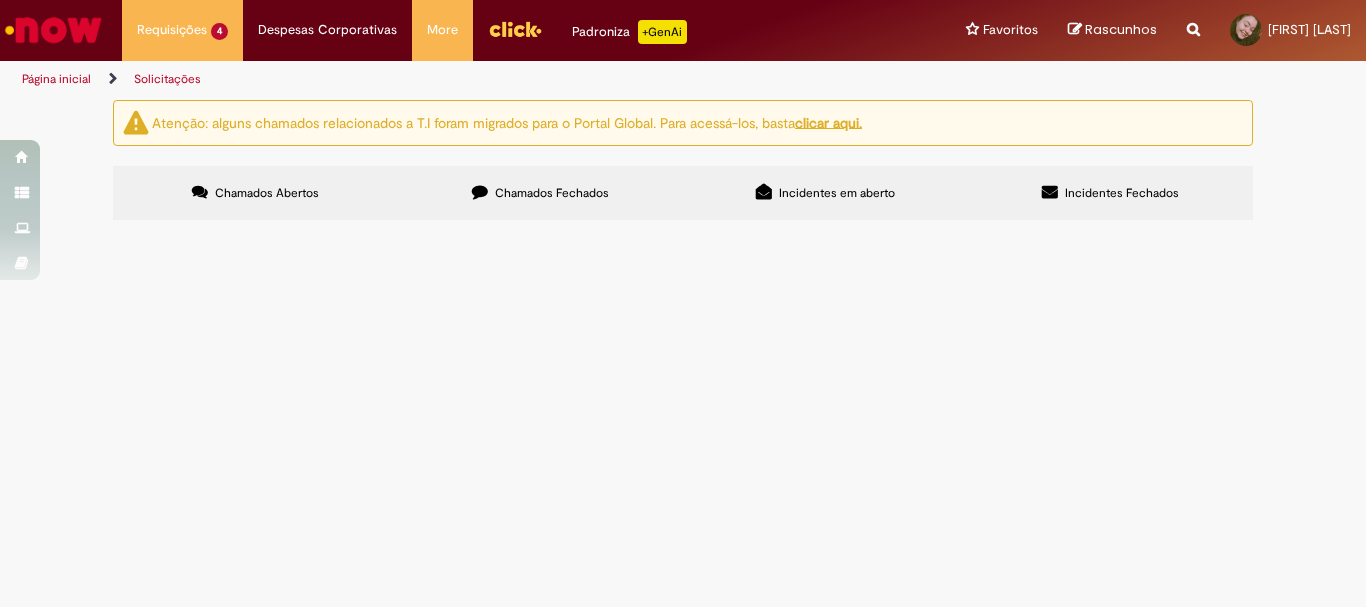 click on "Solicito acesso ao sistema RHW Ponto para as unidades Blumenau, Balneário Camboriú e Florianópolis." at bounding box center [0, 0] 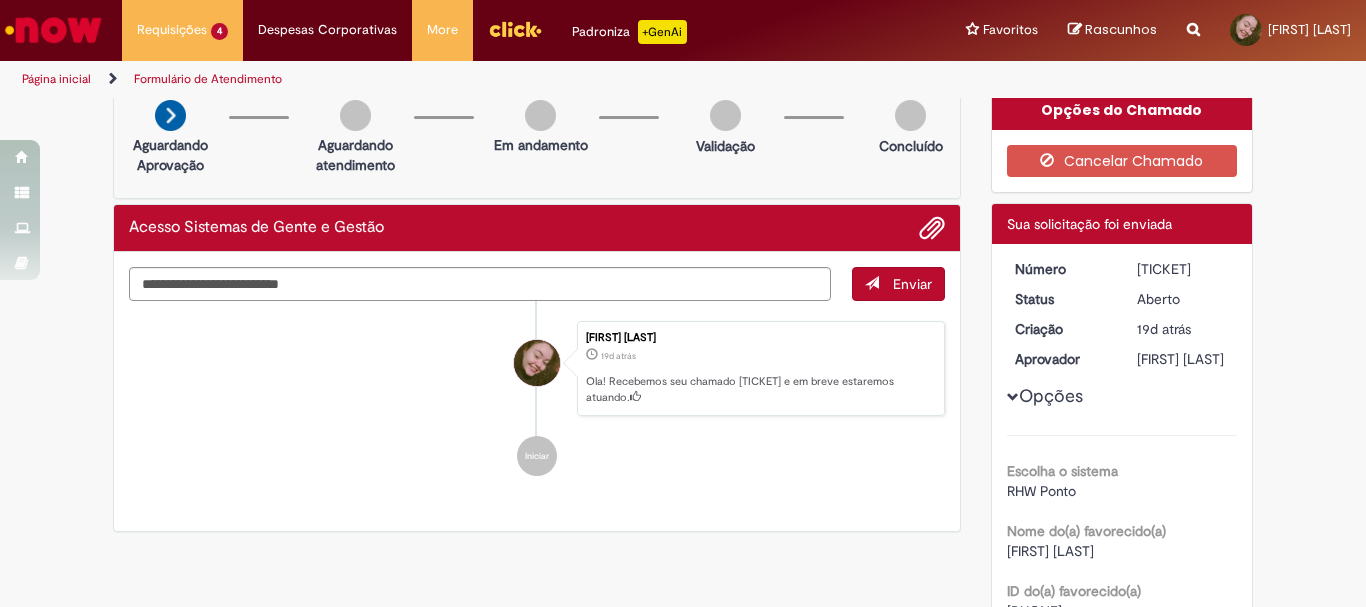 scroll, scrollTop: 0, scrollLeft: 0, axis: both 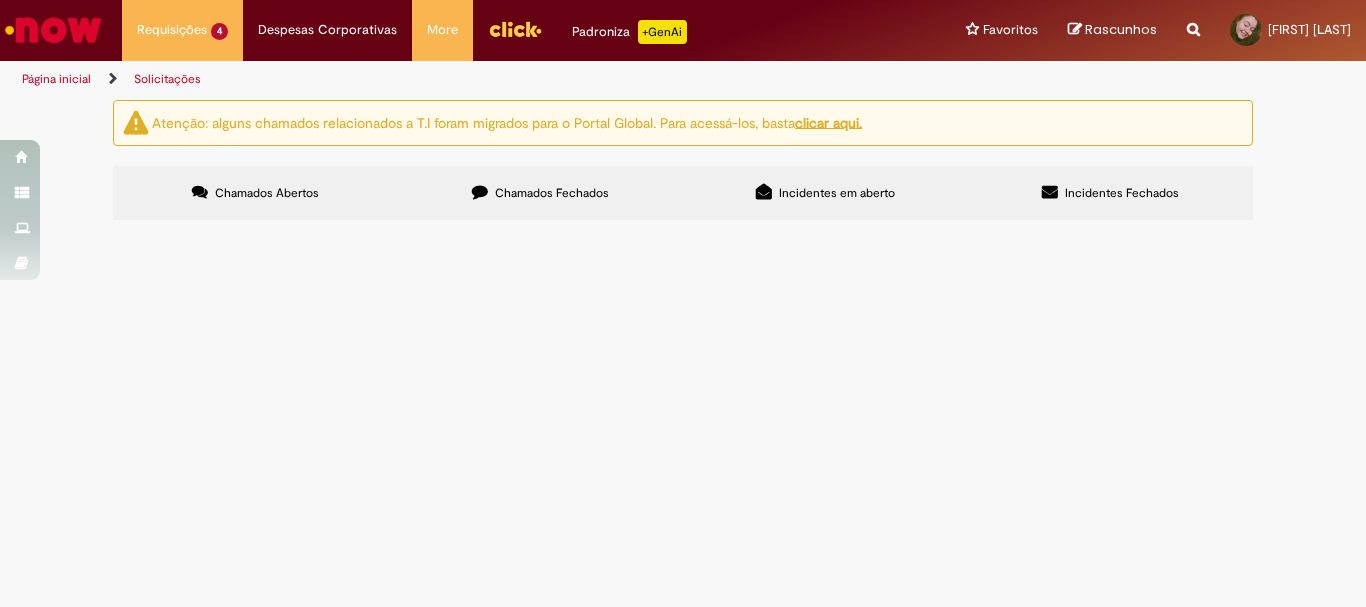 click on "Solicito acesso ao sistema RHW Ponto para as unidades de Blumenau, Balneário Camboriú e Florianópolis para a nova aprendiz de gente" at bounding box center [0, 0] 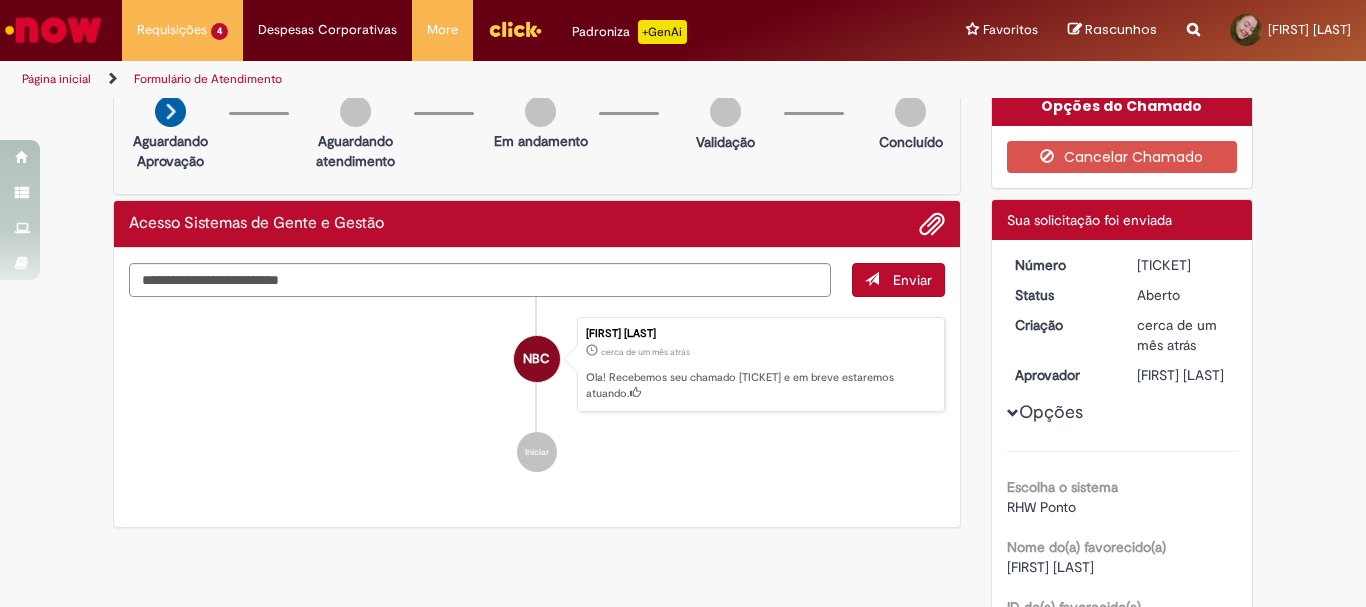 scroll, scrollTop: 0, scrollLeft: 0, axis: both 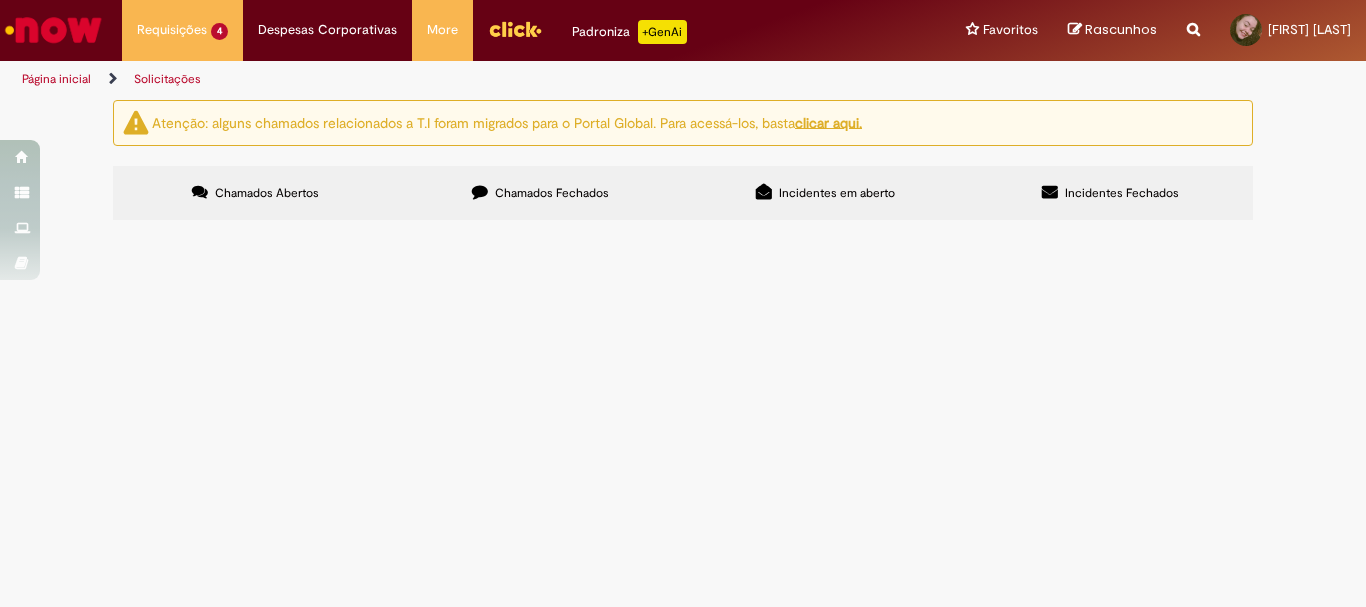 click on "Solicito acesso ao sistema RHW Ponto para as unidades de Blumenau, Balneário Camboriú e Florianópolis para a nova aprendiz de gente" at bounding box center (0, 0) 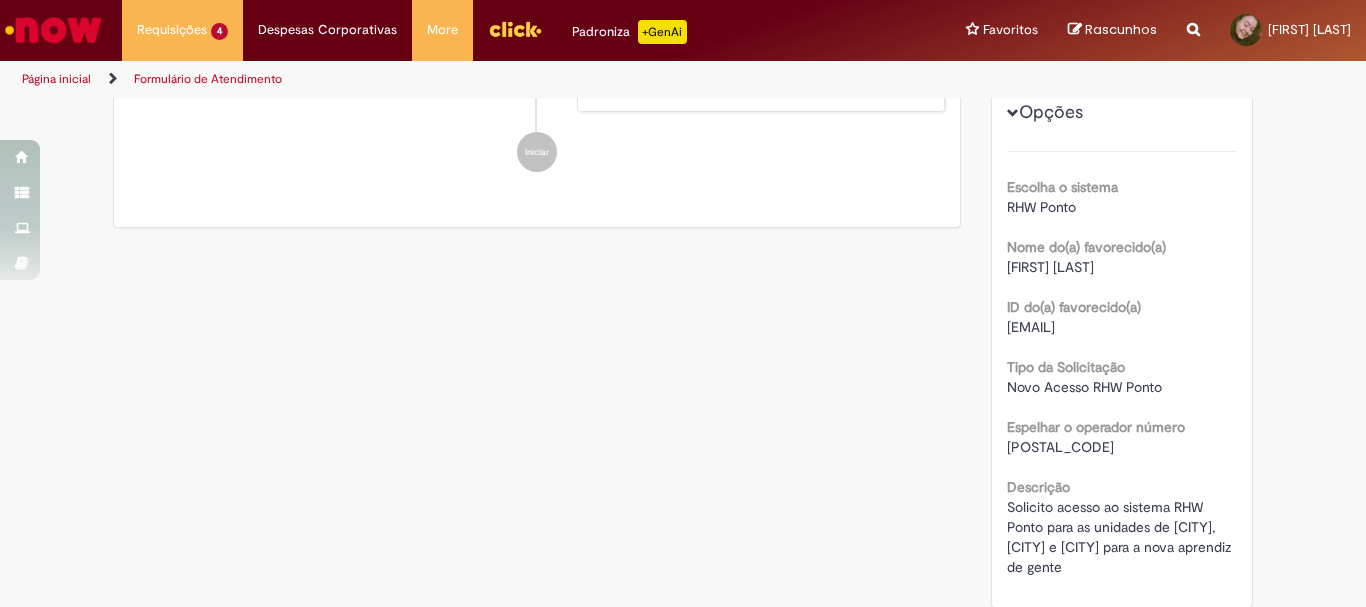 scroll, scrollTop: 15, scrollLeft: 0, axis: vertical 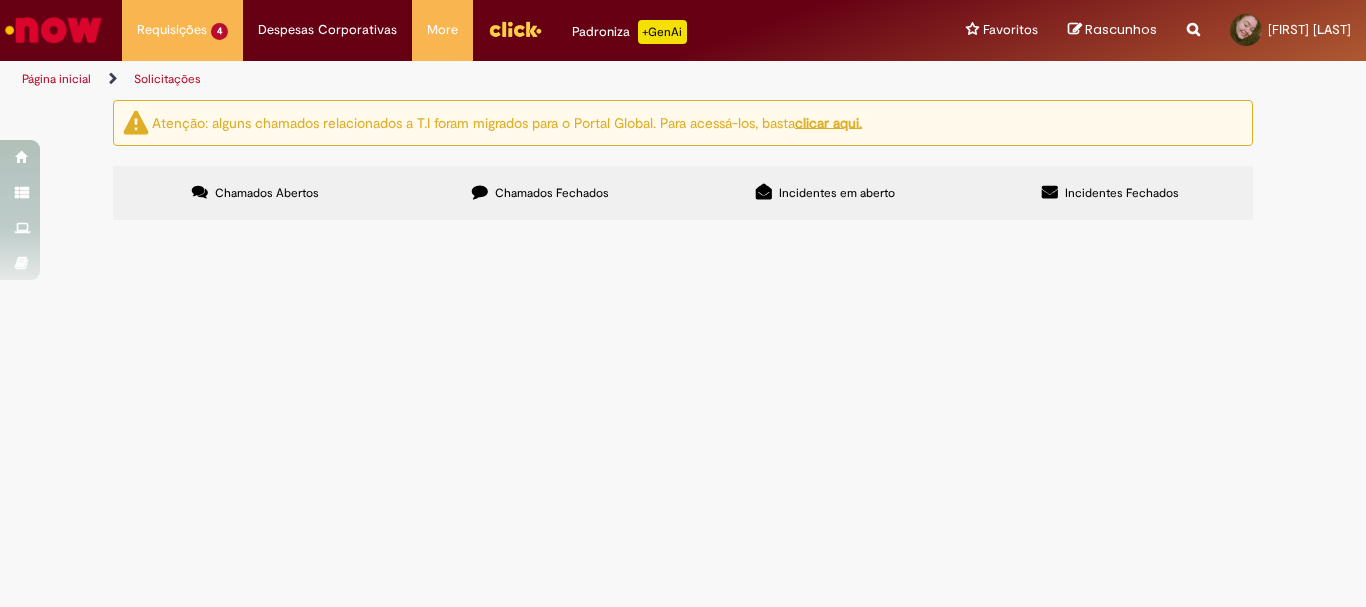 click on "Solicito acesso ao sistema FPW Folha para as unidades de Blumenau, Balneário Camboriú e Florianópolis para a nova aprendiz de gente" at bounding box center (0, 0) 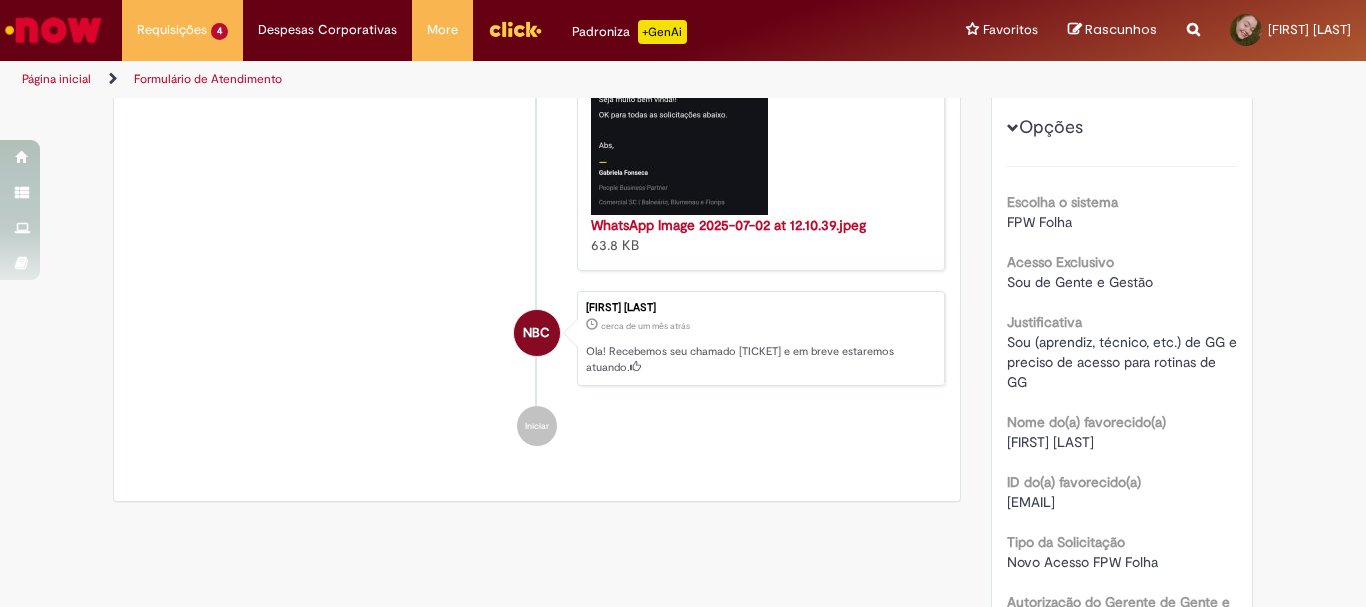scroll, scrollTop: 0, scrollLeft: 0, axis: both 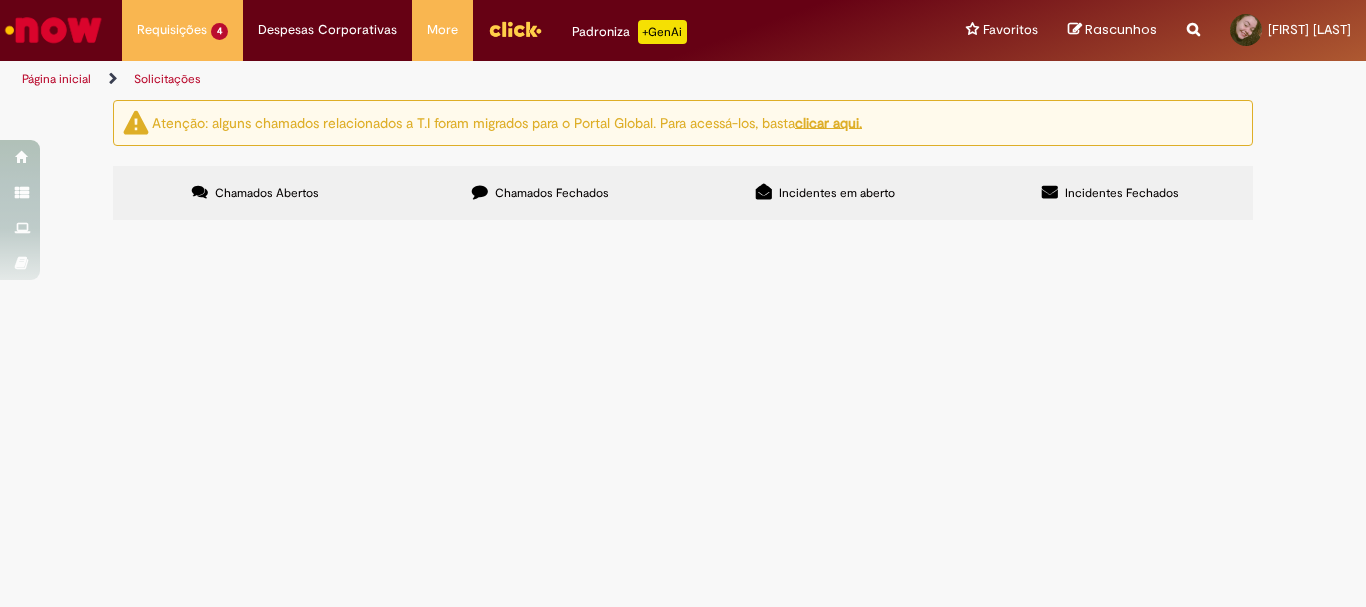 click on "Solicito acesso ao sistema FPW Folha para as unidades de Blumenau,Balneário Camboriú e Florianópolis." at bounding box center [0, 0] 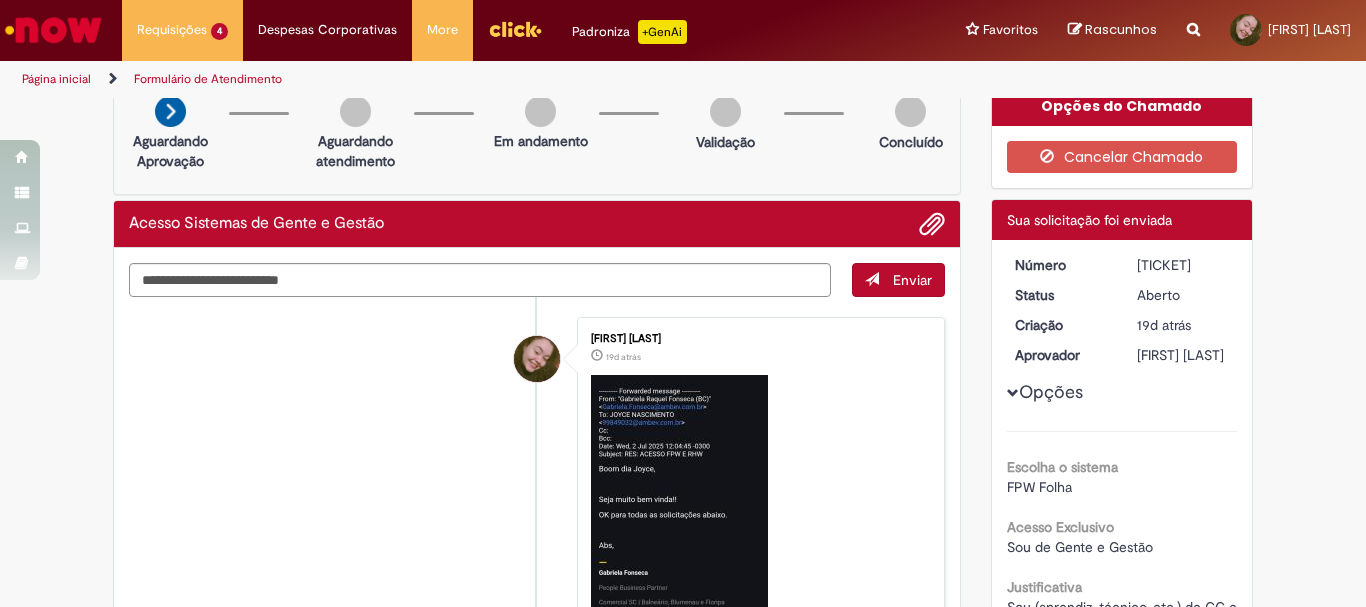 scroll, scrollTop: 0, scrollLeft: 0, axis: both 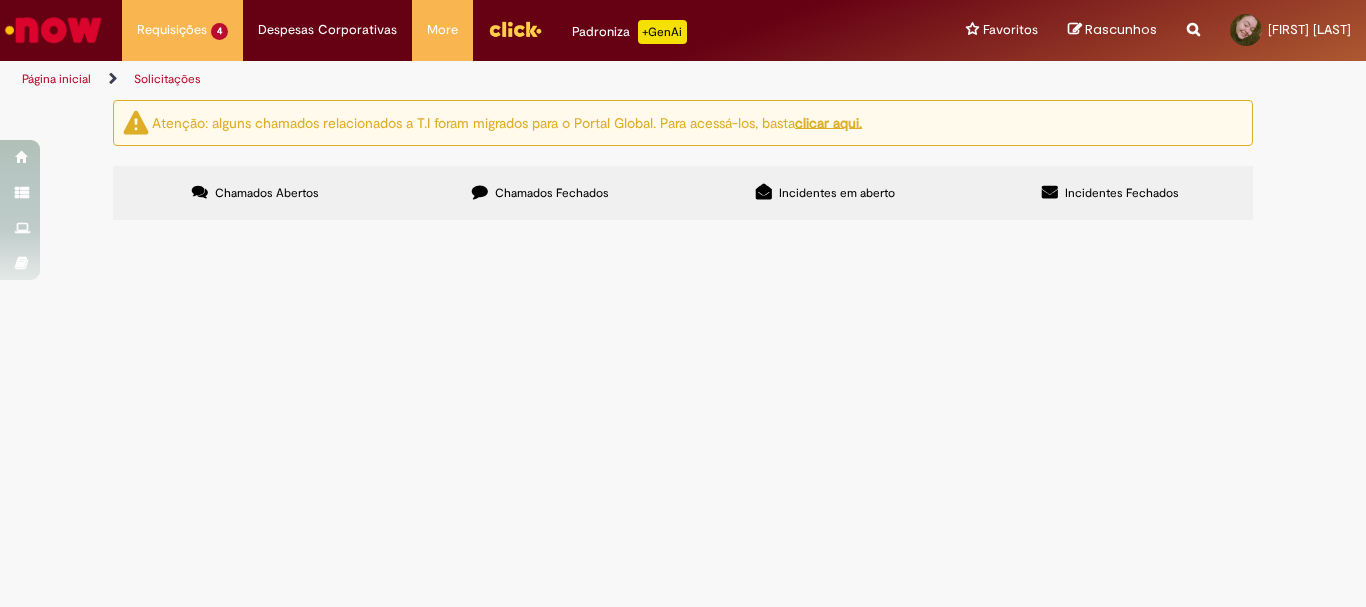 click on "Solicito acesso ao sistema FPW Folha para as unidades de Blumenau, Balneário Camboriú e Florianópolis para a nova aprendiz de gente" at bounding box center [0, 0] 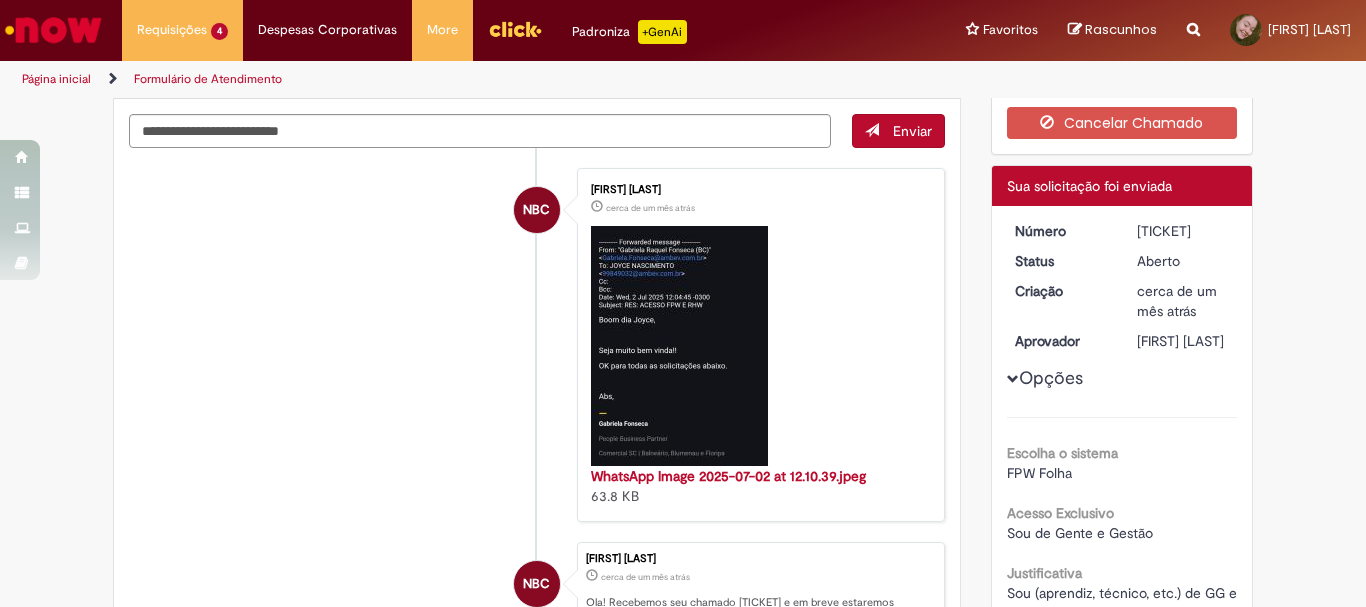 scroll, scrollTop: 0, scrollLeft: 0, axis: both 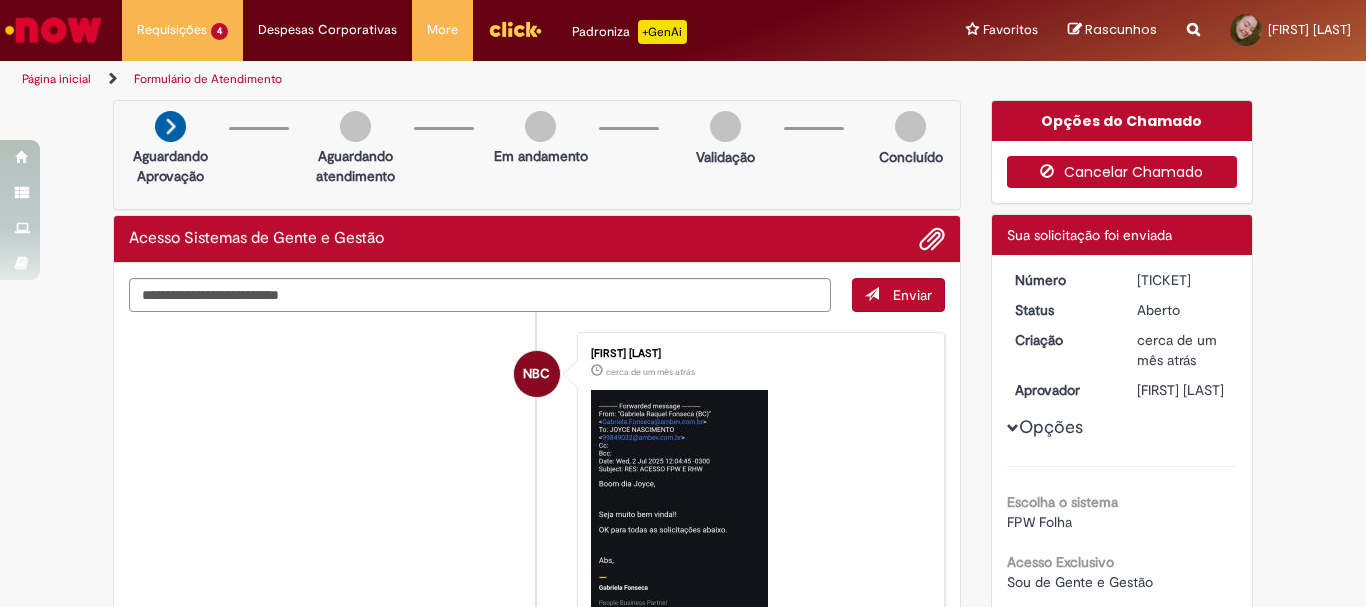 click on "Cancelar Chamado" at bounding box center [1122, 172] 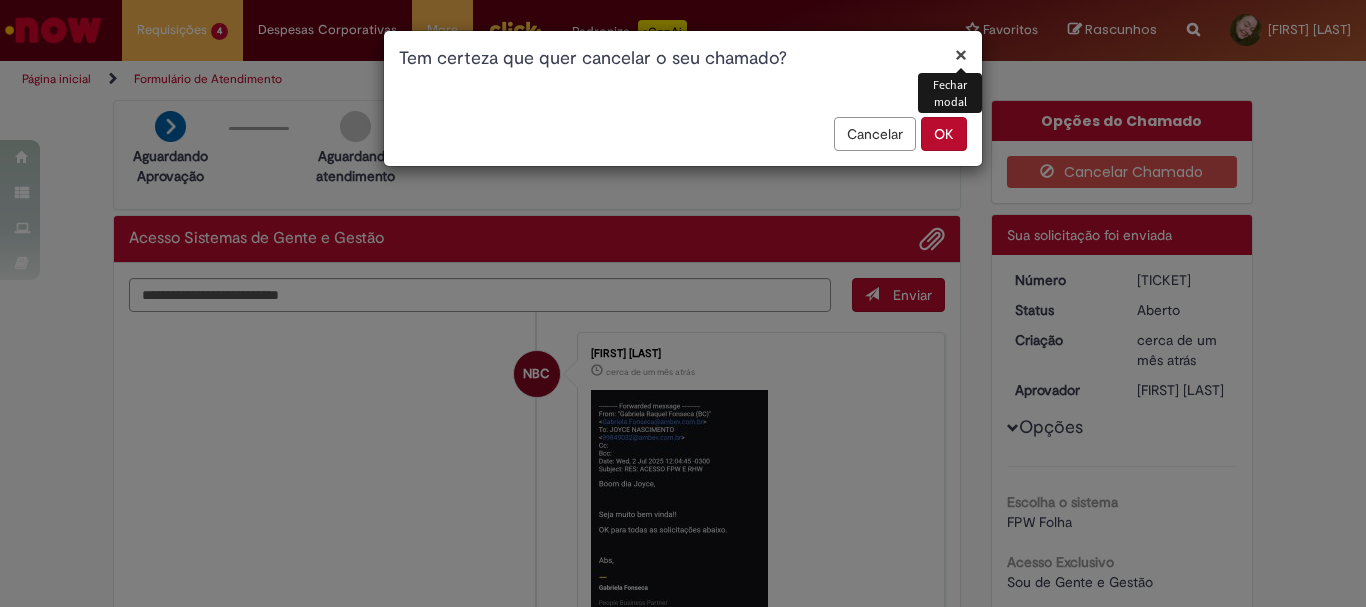 click on "OK" at bounding box center (944, 134) 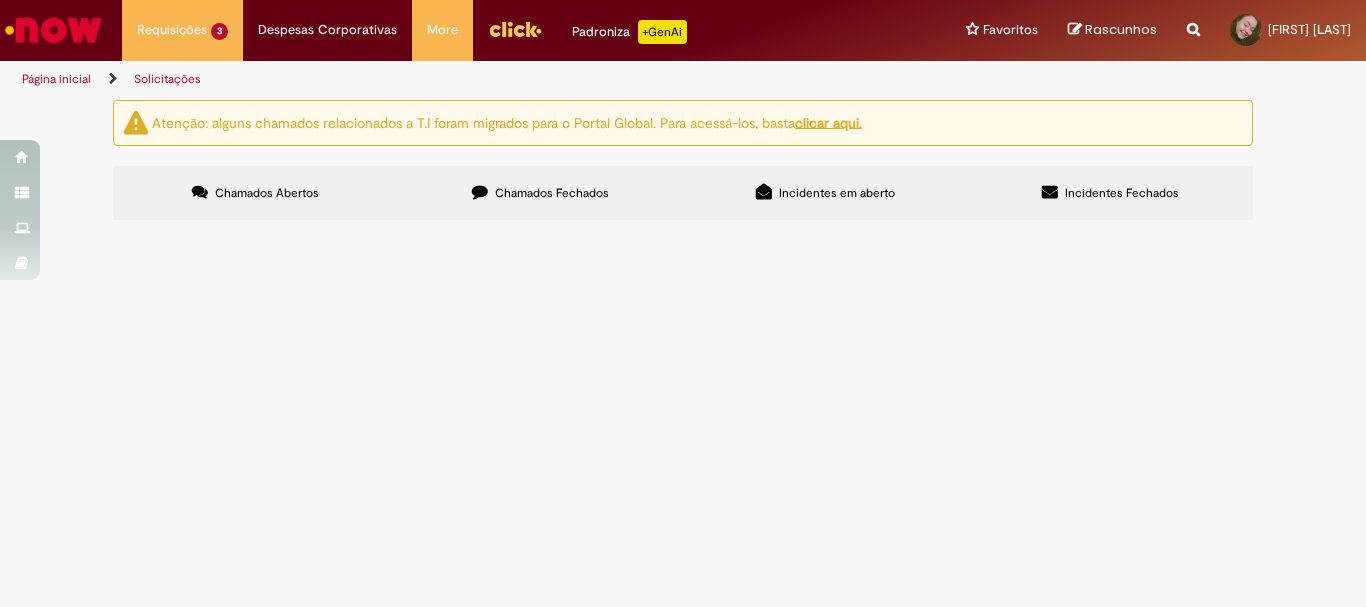 click on "Solicito acesso ao sistema RHW Ponto para as unidades de Blumenau, Balneário Camboriú e Florianópolis para a nova aprendiz de gente" at bounding box center [0, 0] 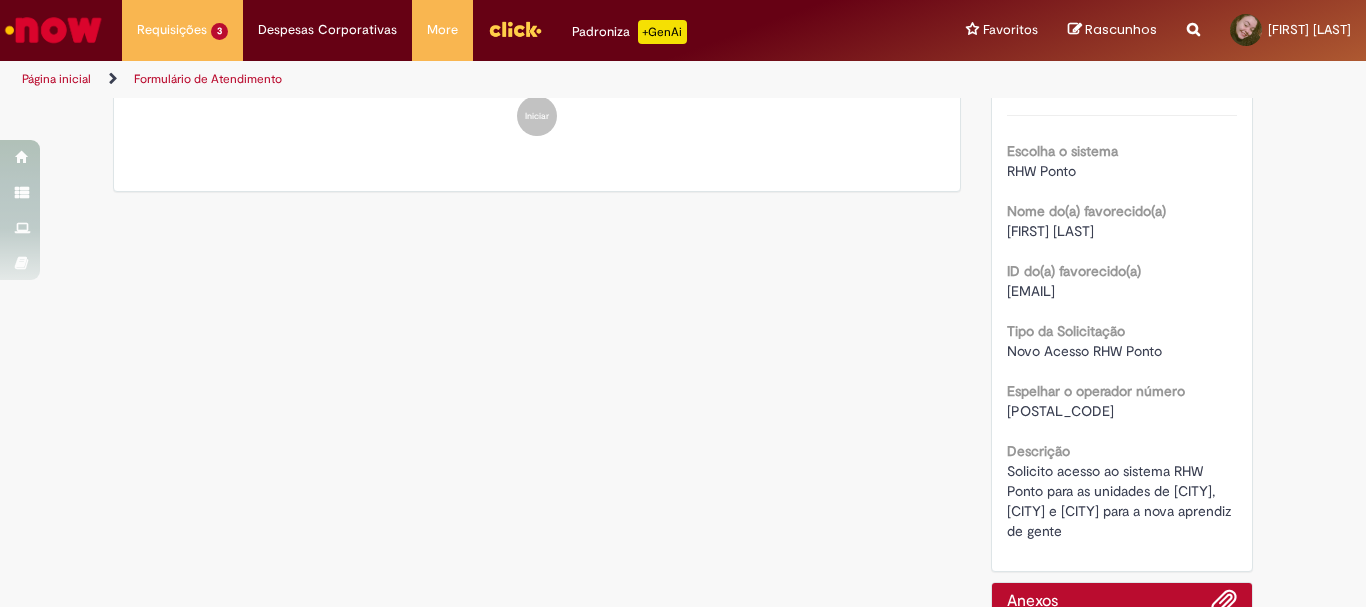 scroll, scrollTop: 0, scrollLeft: 0, axis: both 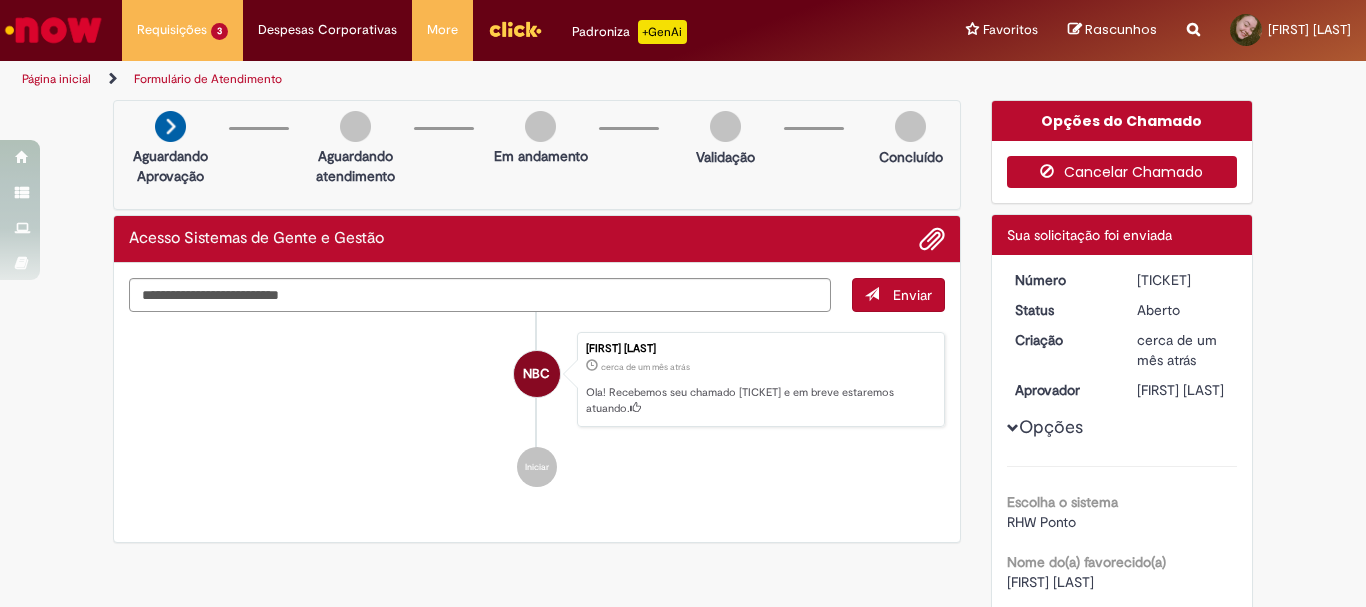 click on "Cancelar Chamado" at bounding box center [1122, 172] 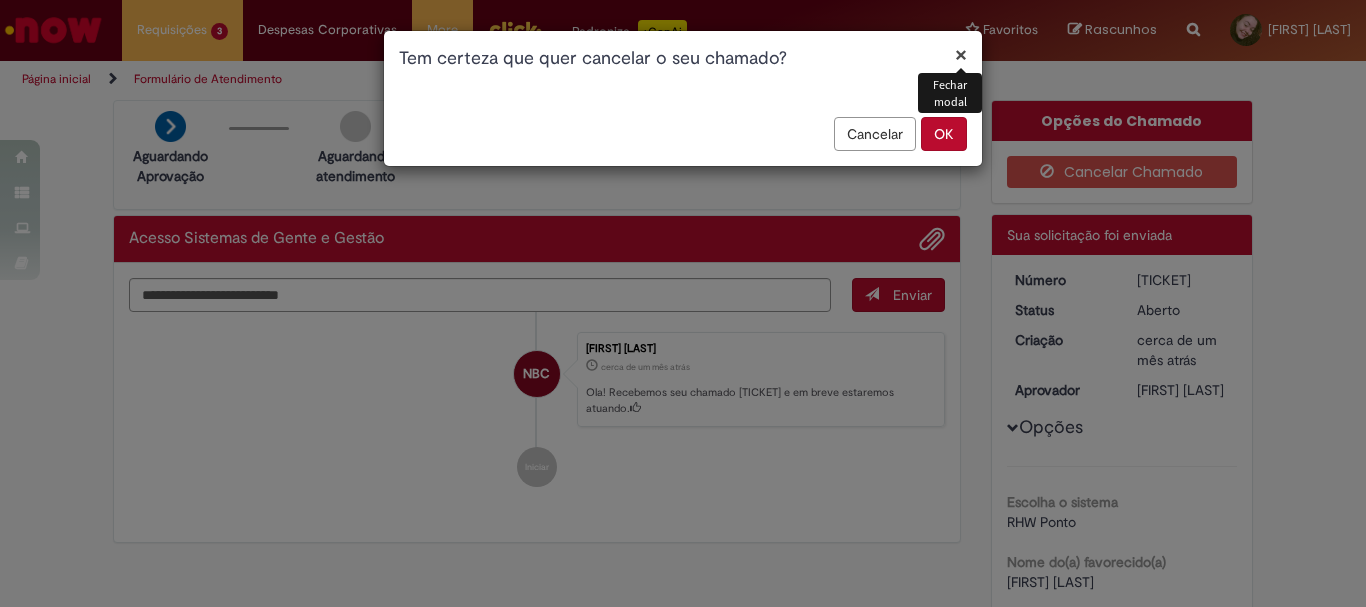 click on "OK" at bounding box center (944, 134) 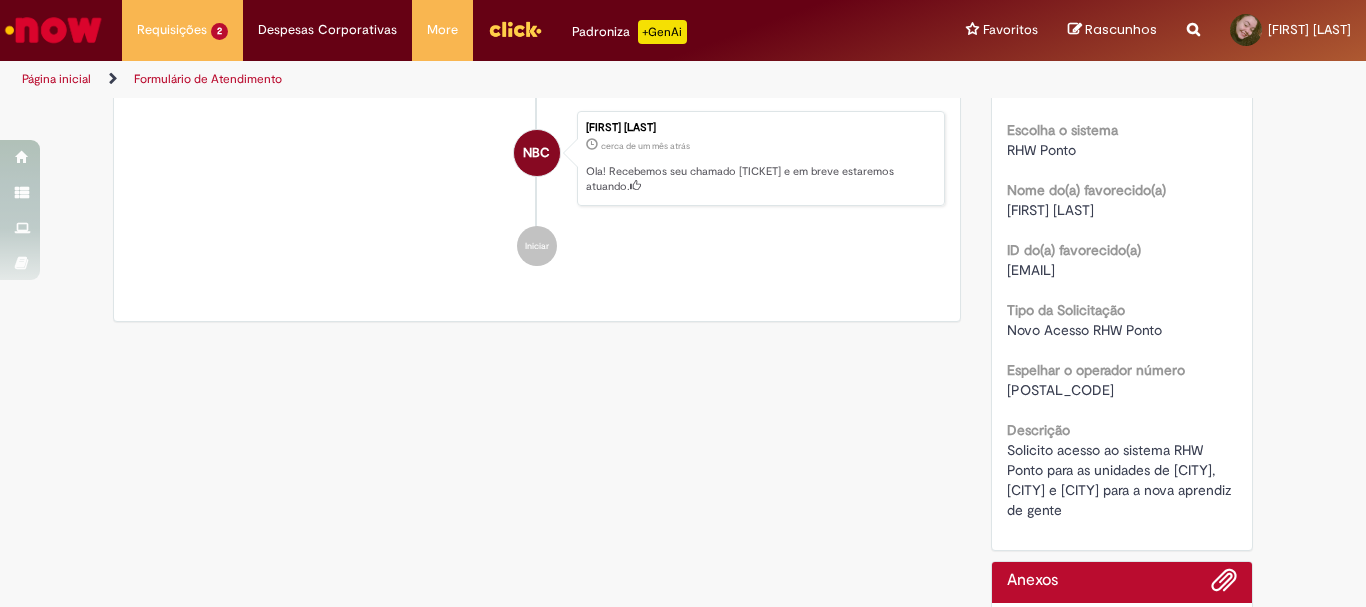 scroll, scrollTop: 0, scrollLeft: 0, axis: both 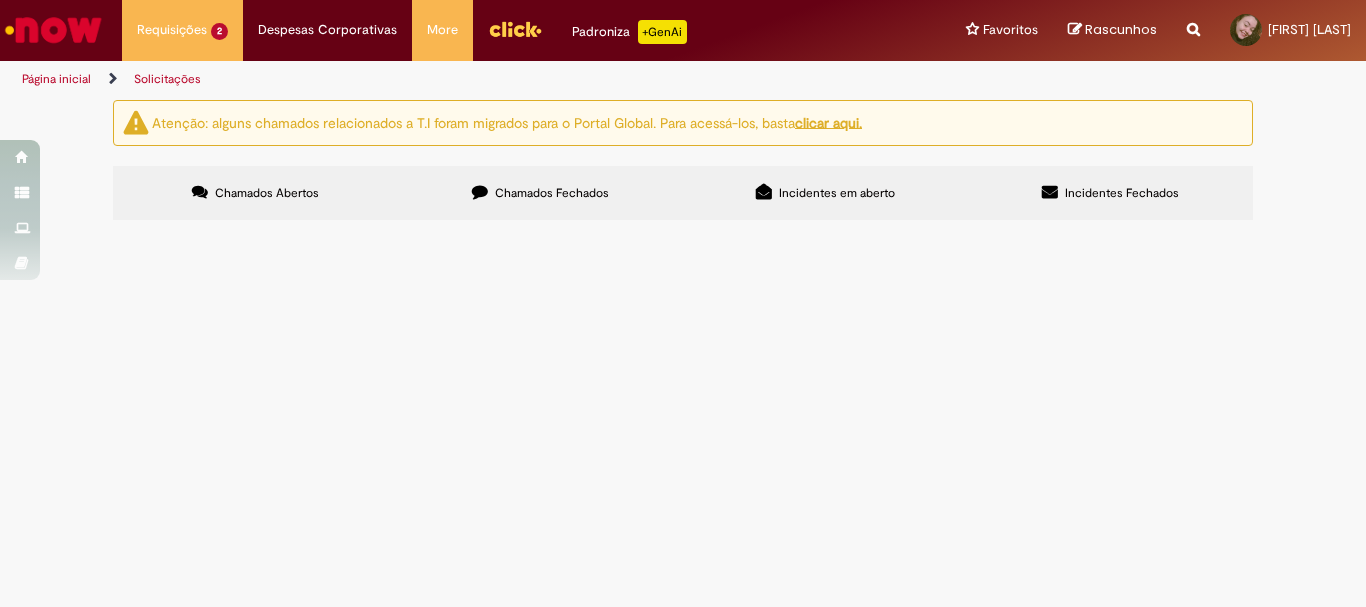 click on "Chamados Fechados" at bounding box center (540, 193) 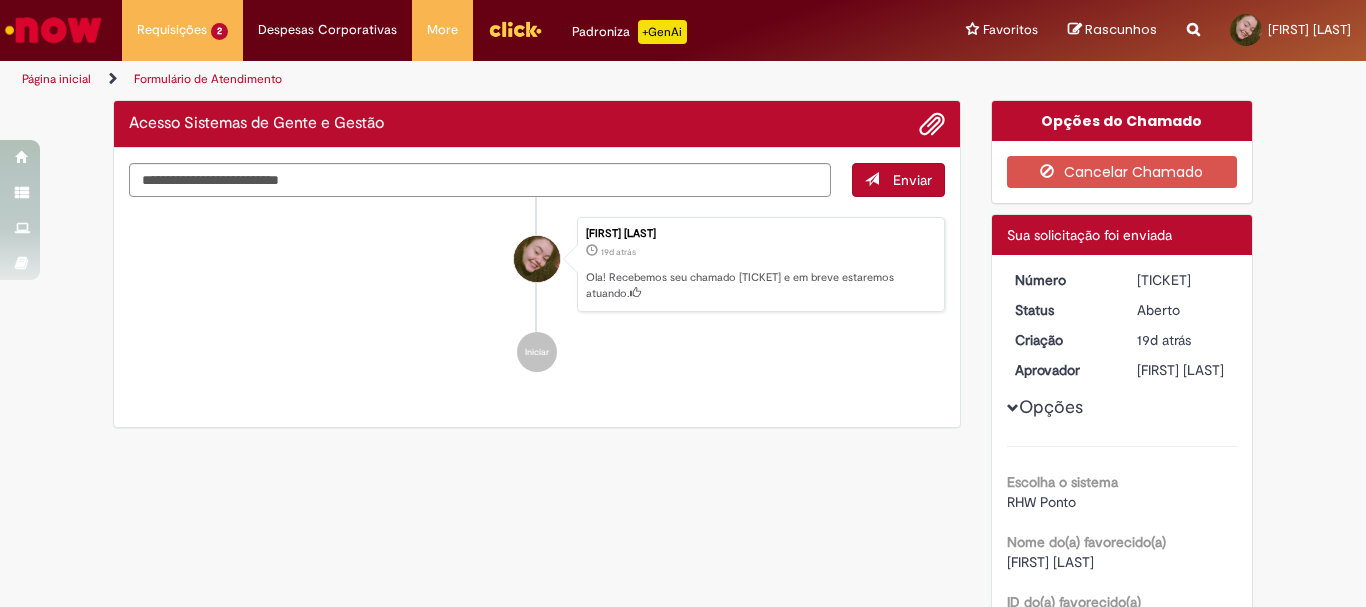 click on "Iniciar" at bounding box center [537, 352] 